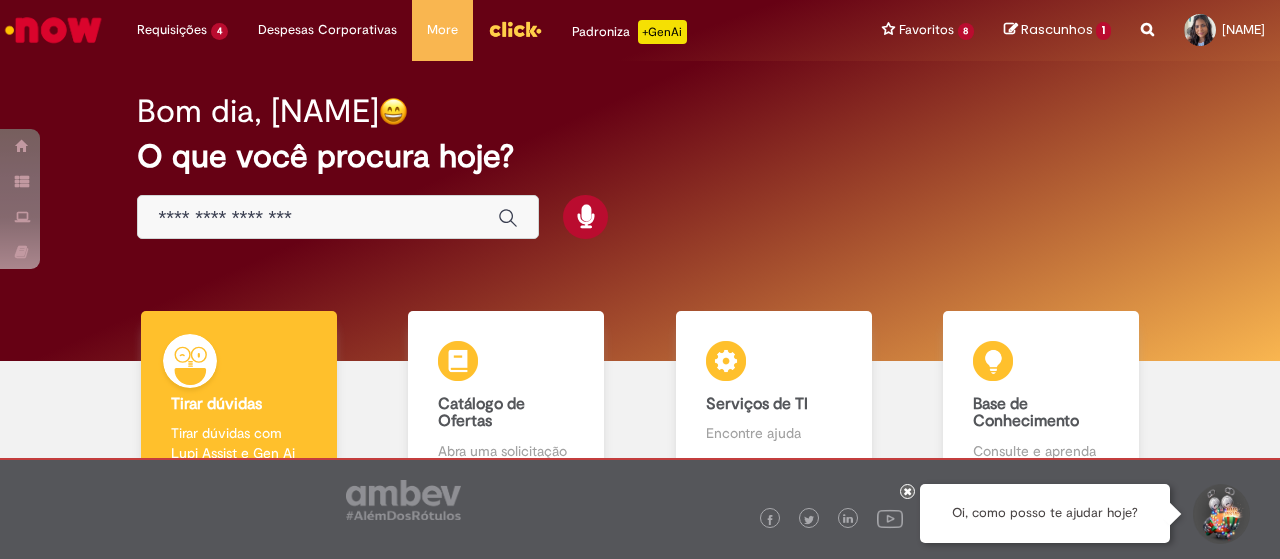 scroll, scrollTop: 0, scrollLeft: 0, axis: both 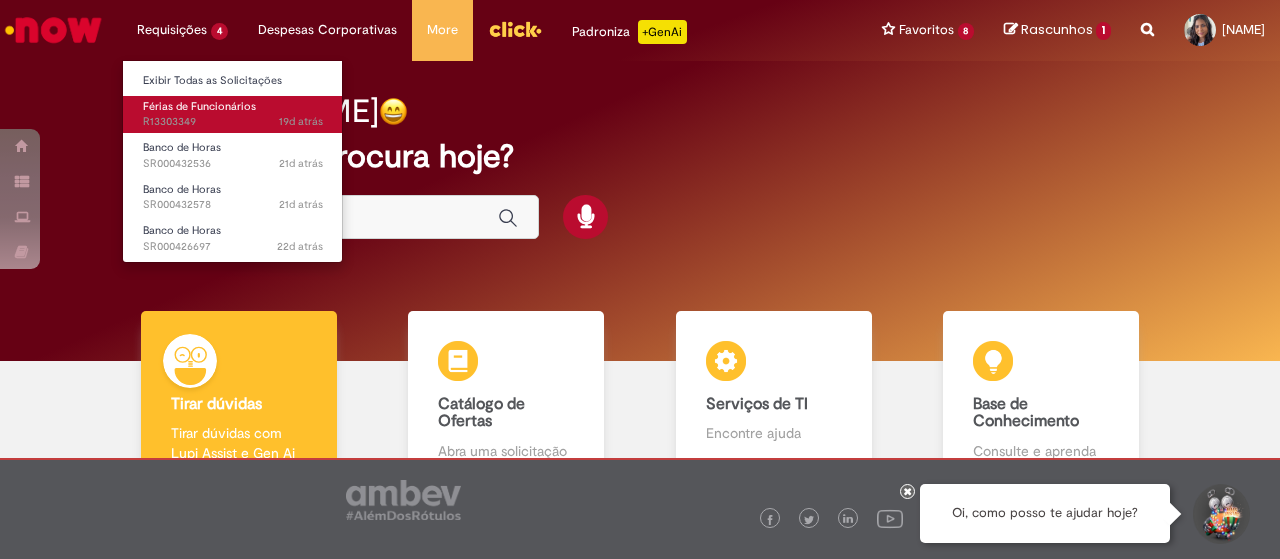 click on "19d atrás 19 dias atrás  R13303349" at bounding box center (233, 122) 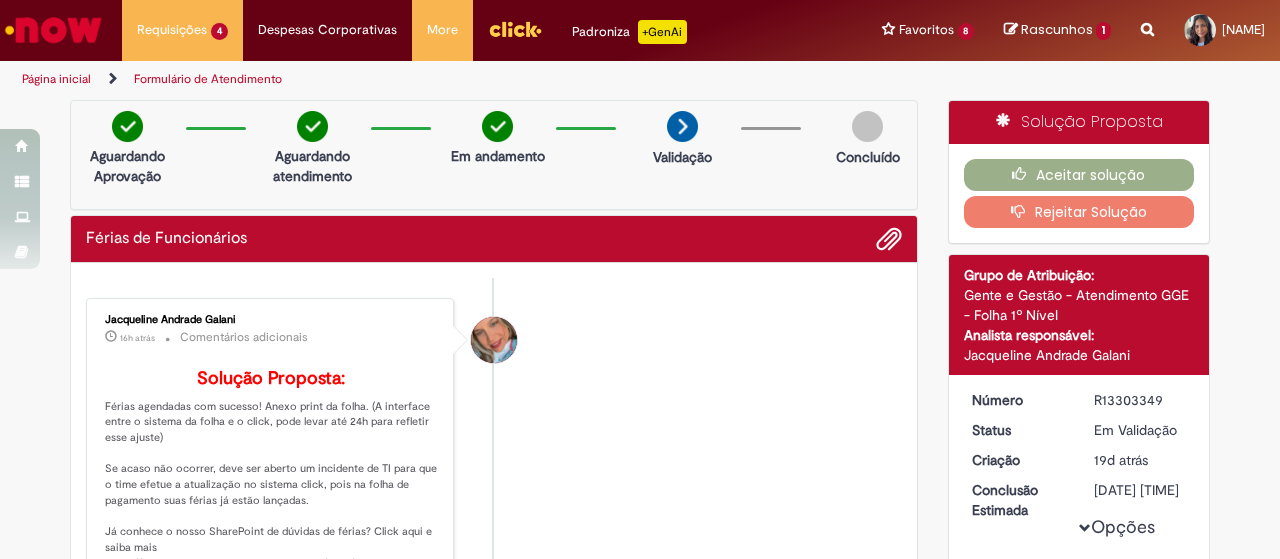 click on "[NAME]
16h atrás 16 horas atrás     Comentários adicionais
Solução Proposta:" at bounding box center [494, 498] 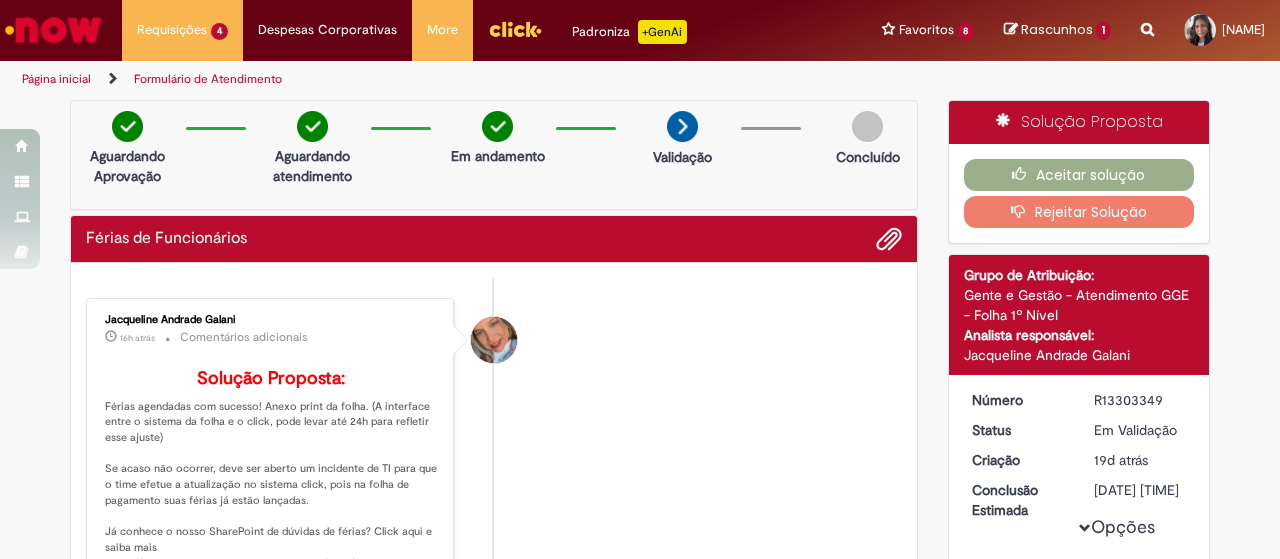 click on "[NAME]
16h atrás 16 horas atrás     Comentários adicionais
Solução Proposta:" at bounding box center (494, 498) 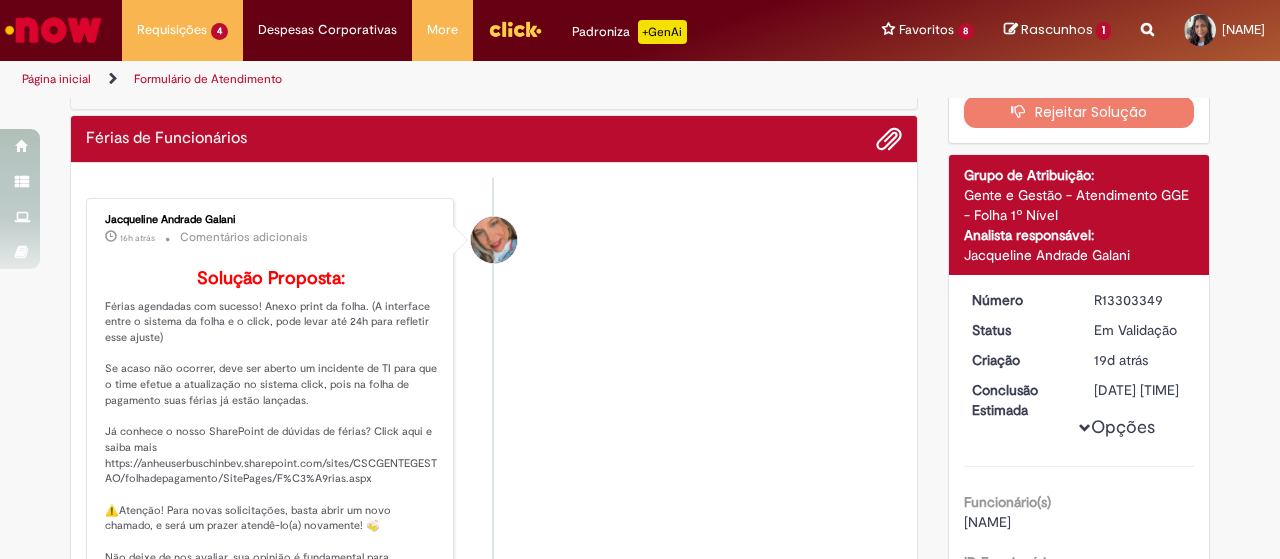 scroll, scrollTop: 0, scrollLeft: 0, axis: both 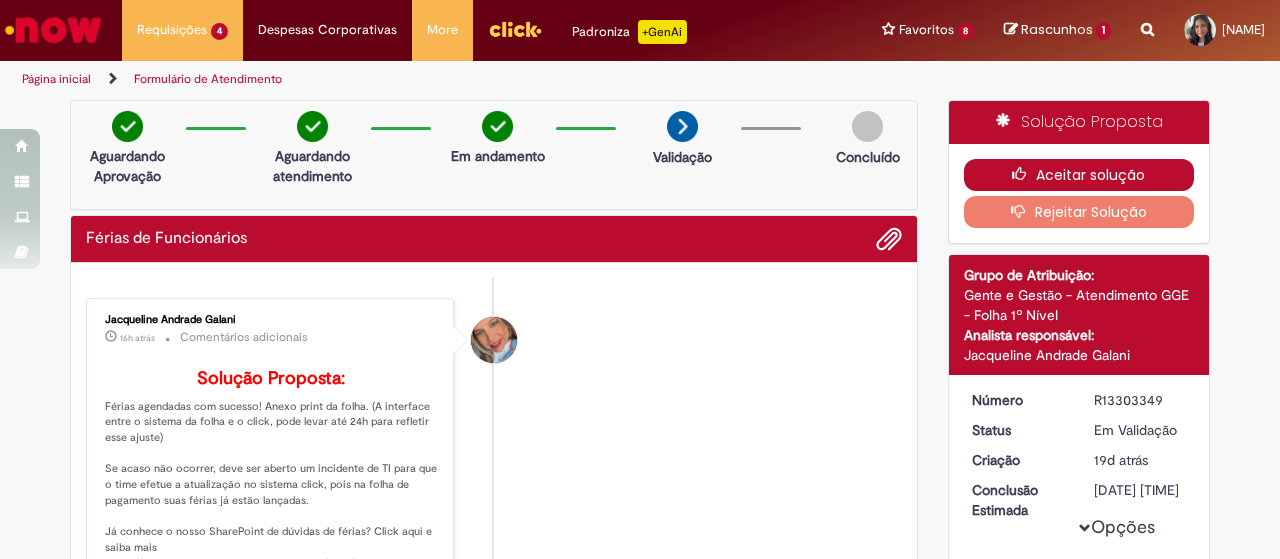 click on "Aceitar solução" at bounding box center [1079, 175] 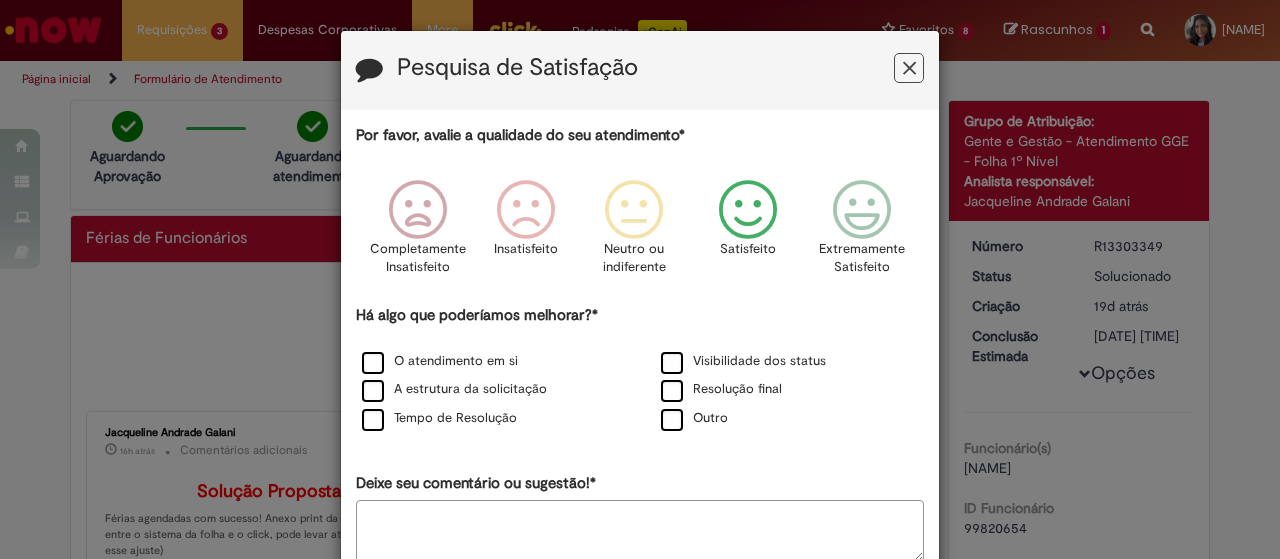 click at bounding box center (748, 210) 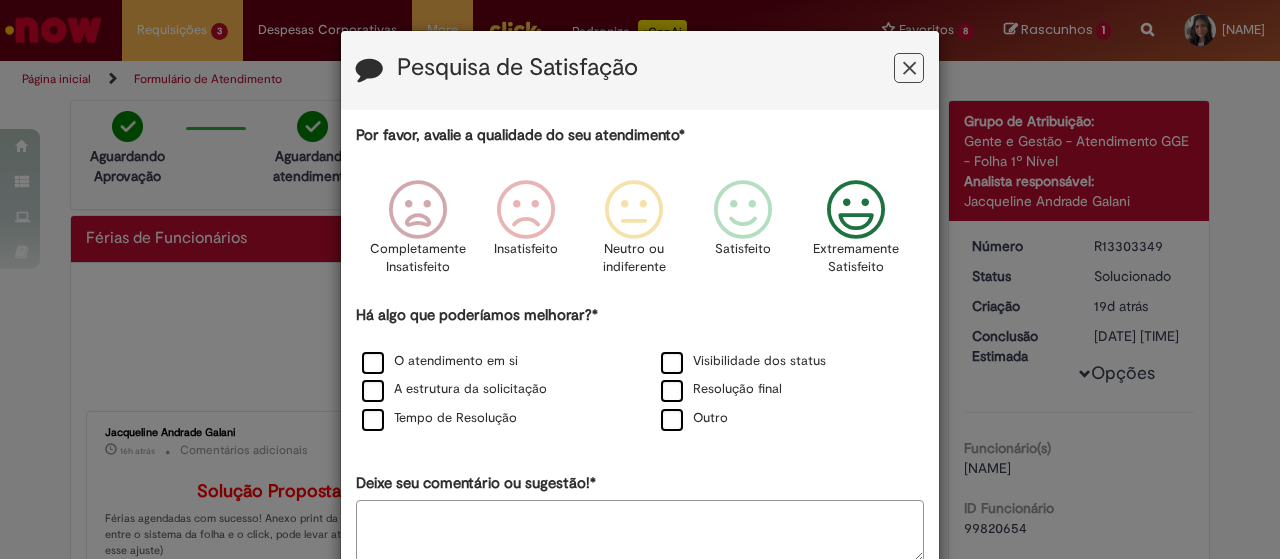 click on "Extremamente Satisfeito" at bounding box center (856, 258) 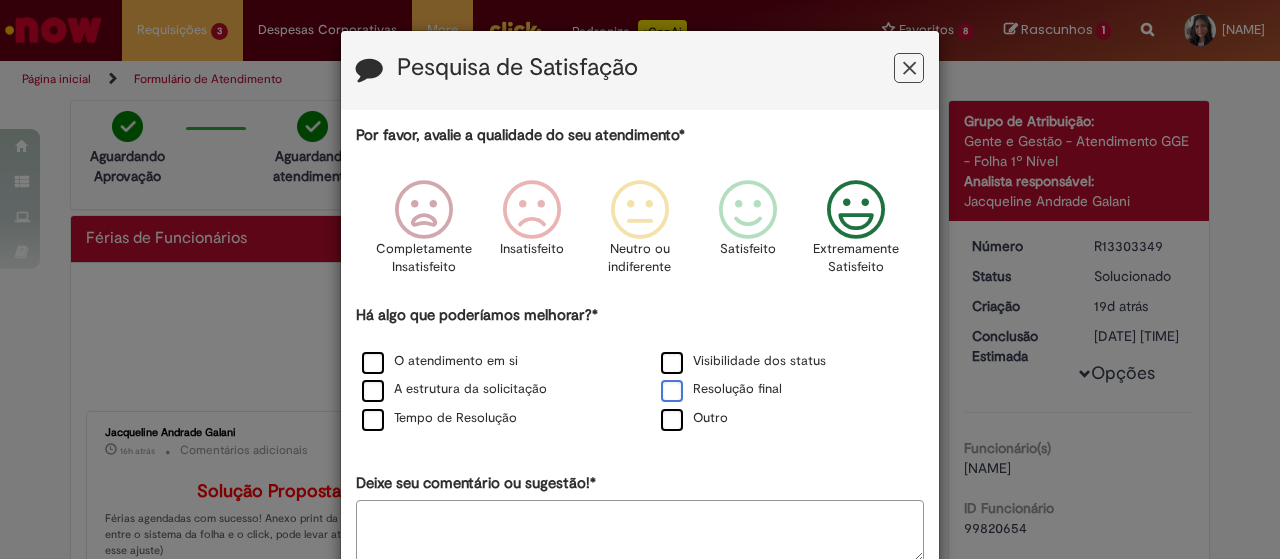 click on "Resolução final" at bounding box center (721, 389) 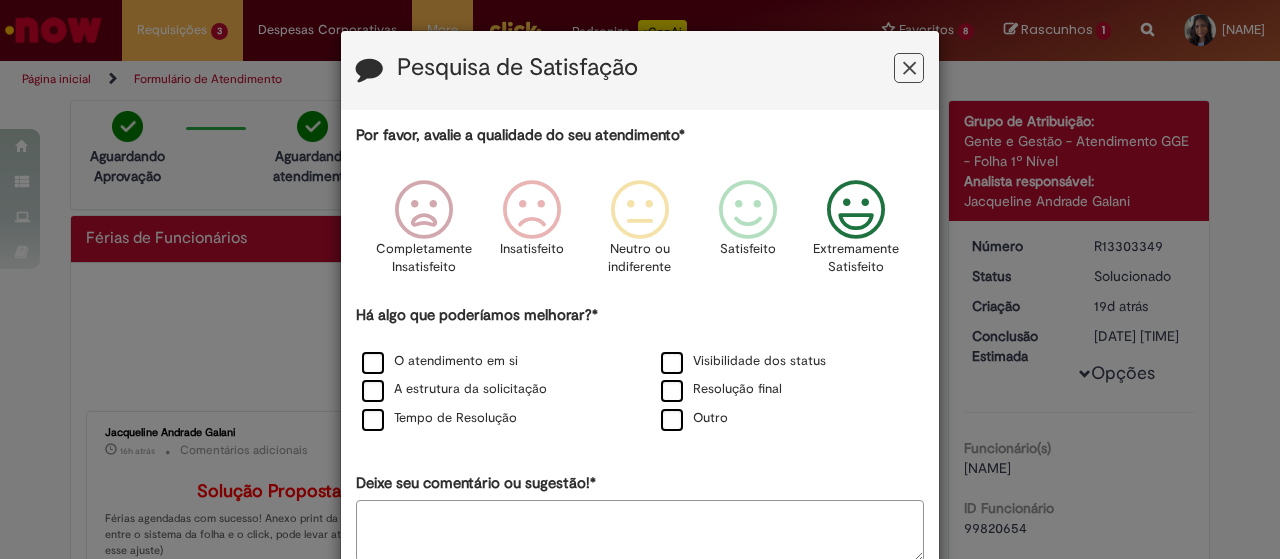 scroll, scrollTop: 111, scrollLeft: 0, axis: vertical 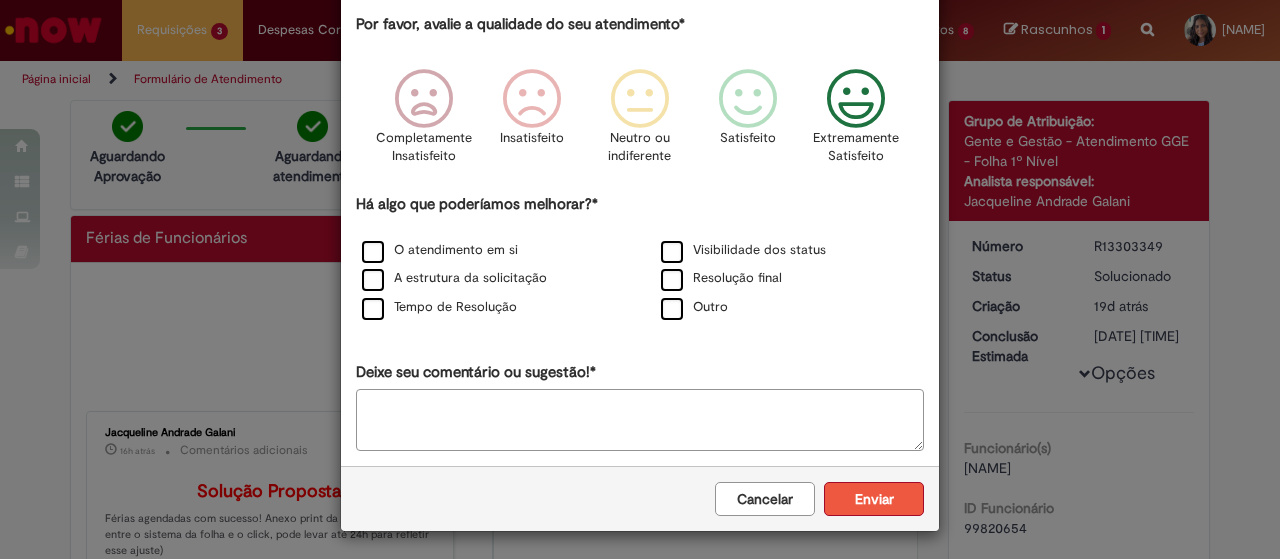 click on "Enviar" at bounding box center (874, 499) 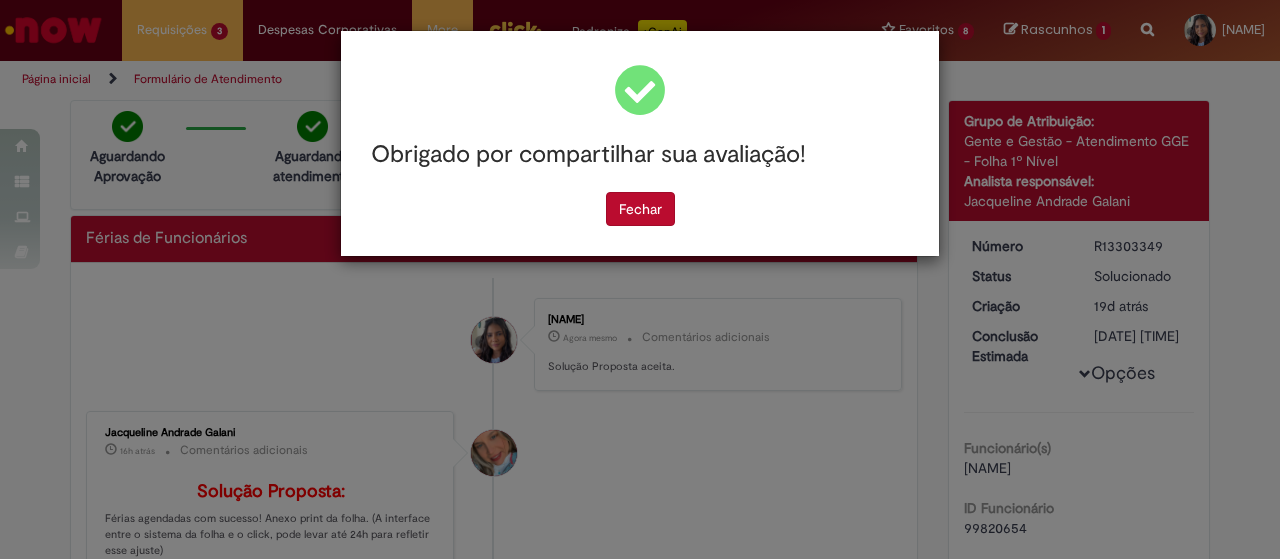 scroll, scrollTop: 0, scrollLeft: 0, axis: both 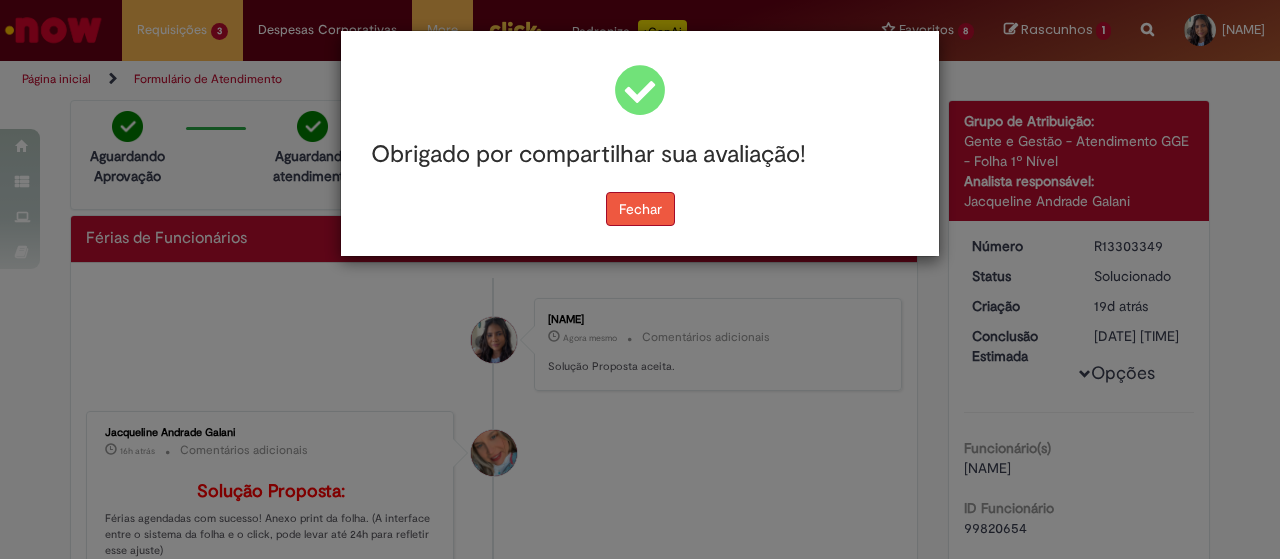 click on "Fechar" at bounding box center [640, 209] 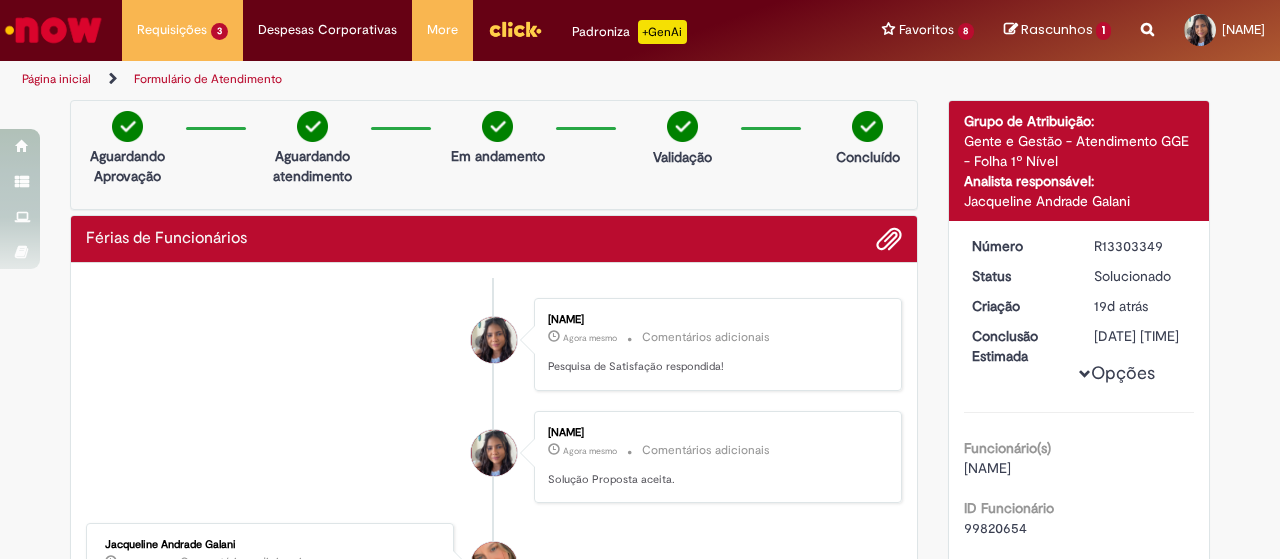 click on "[NAME]
Agora mesmo Agora mesmo     Comentários adicionais
Pesquisa de Satisfação respondida!
[NAME]
Agora mesmo Agora mesmo     Comentários adicionais
Solução Proposta aceita.
[NAME]
16h atrás 16 horas atrás" at bounding box center (494, 1292) 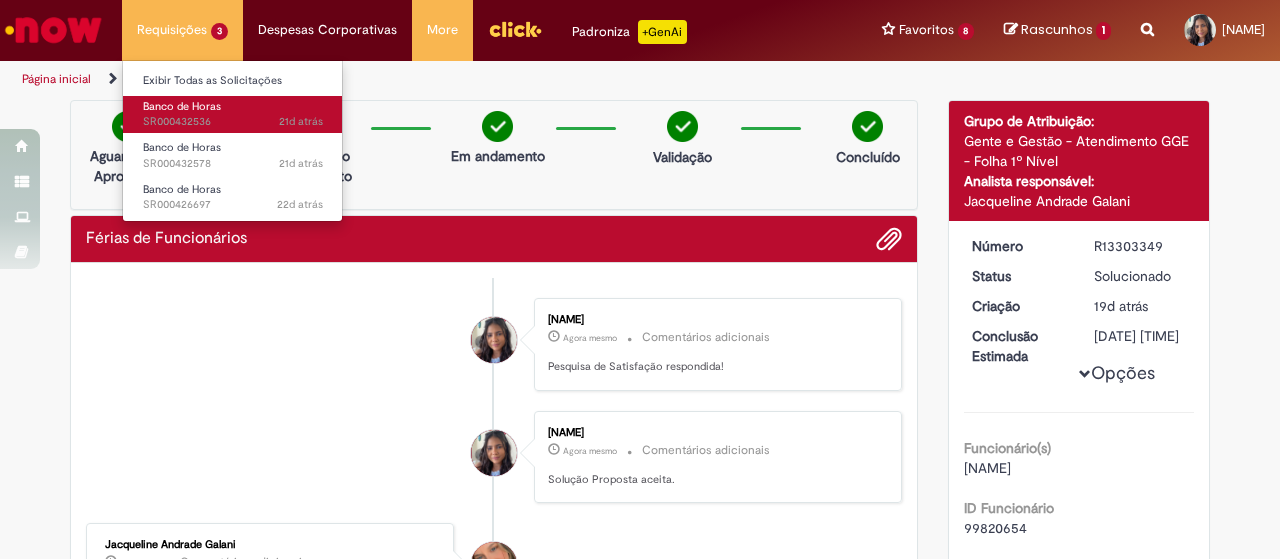 click on "Banco de Horas
21d atrás 21 dias atrás  SR[ID]" at bounding box center [233, 114] 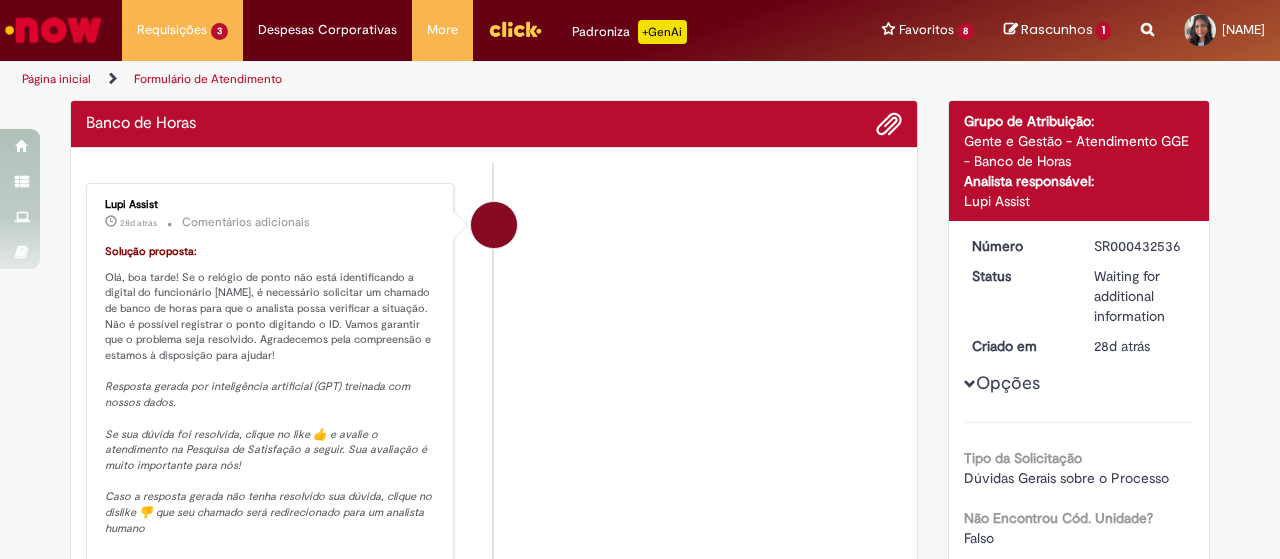 click on "Lupi Assist
28d atrás 28 dias atrás     Comentários adicionais
Solução proposta: Olá, boa tarde! Se o relógio de ponto não está identificando a digital do funcionário [NAME], é necessário solicitar um chamado de banco de horas para que o analista possa verificar a situação. Não é possível registrar o ponto digitando o ID. Vamos garantir que o problema seja resolvido. Agradecemos pela compreensão e estamos à disposição para ajudar!   Resposta gerada por inteligência artificial (GPT) treinada com nossos dados. Se sua dúvida foi resolvida, clique no like 👍 e avalie o atendimento na Pesquisa de Satisfação a seguir. Sua avaliação é muito importante para nós!" at bounding box center (494, 373) 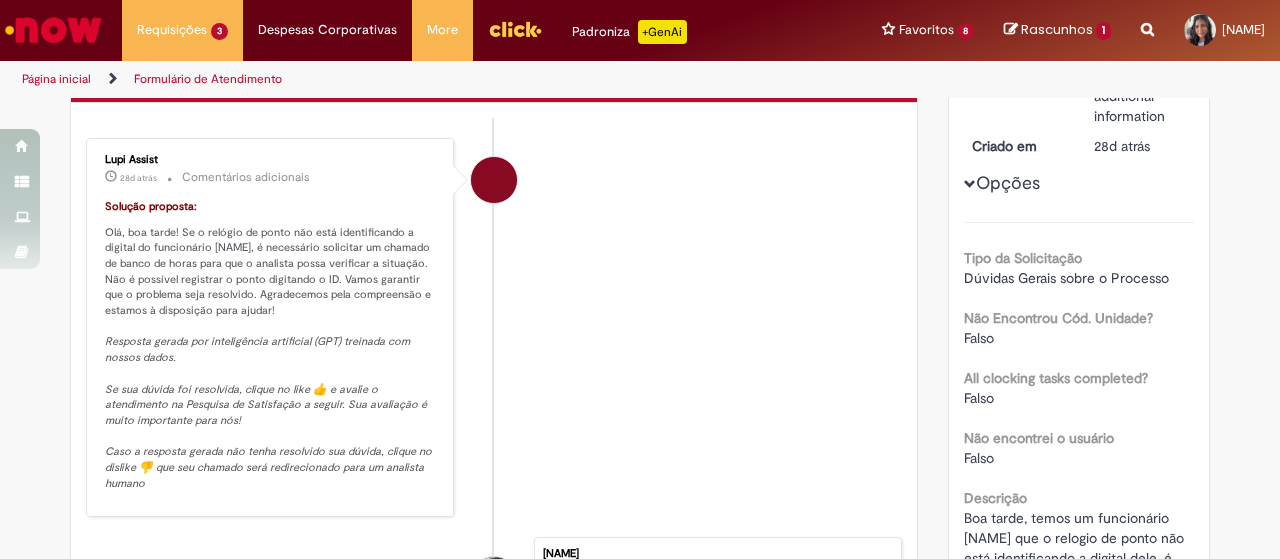 scroll, scrollTop: 300, scrollLeft: 0, axis: vertical 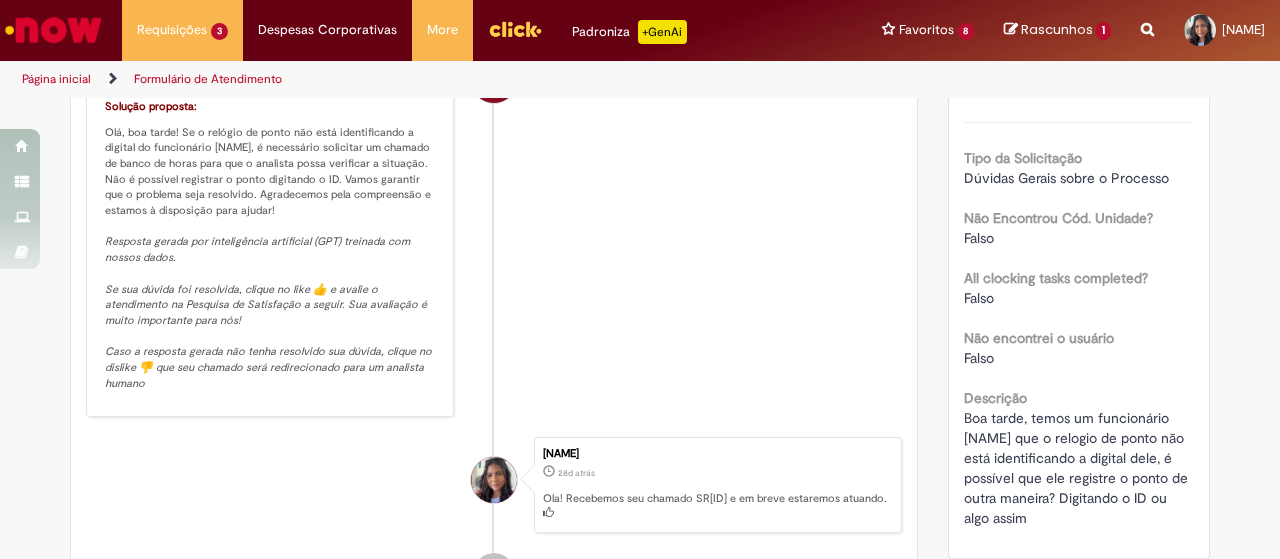 click on "Lupi Assist
28d atrás 28 dias atrás     Comentários adicionais
Solução proposta: Olá, boa tarde! Se o relógio de ponto não está identificando a digital do funcionário [NAME], é necessário solicitar um chamado de banco de horas para que o analista possa verificar a situação. Não é possível registrar o ponto digitando o ID. Vamos garantir que o problema seja resolvido. Agradecemos pela compreensão e estamos à disposição para ajudar!   Resposta gerada por inteligência artificial (GPT) treinada com nossos dados. Se sua dúvida foi resolvida, clique no like 👍 e avalie o atendimento na Pesquisa de Satisfação a seguir. Sua avaliação é muito importante para nós!" at bounding box center [494, 228] 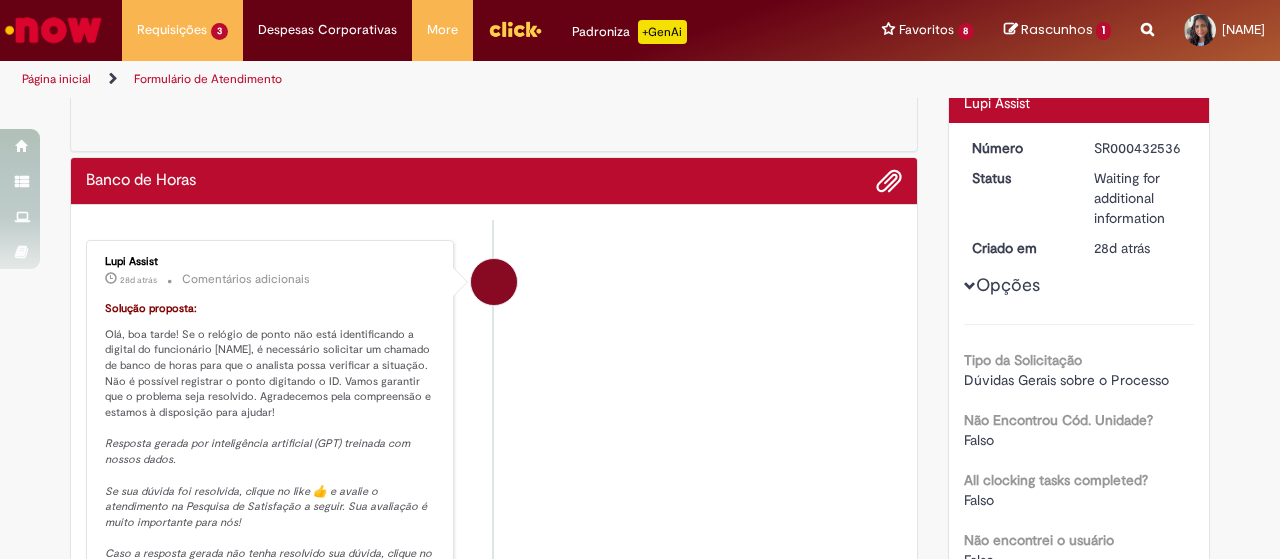 scroll, scrollTop: 0, scrollLeft: 0, axis: both 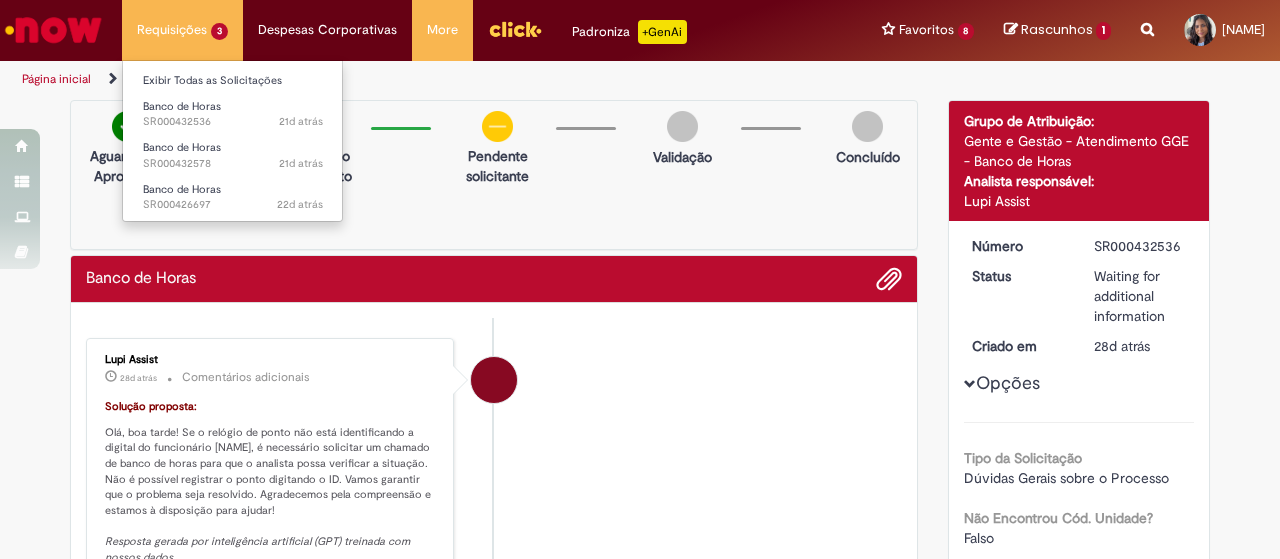 click on "Banco de Horas
22d atrás 22 dias atrás  SR000426697" at bounding box center [233, 195] 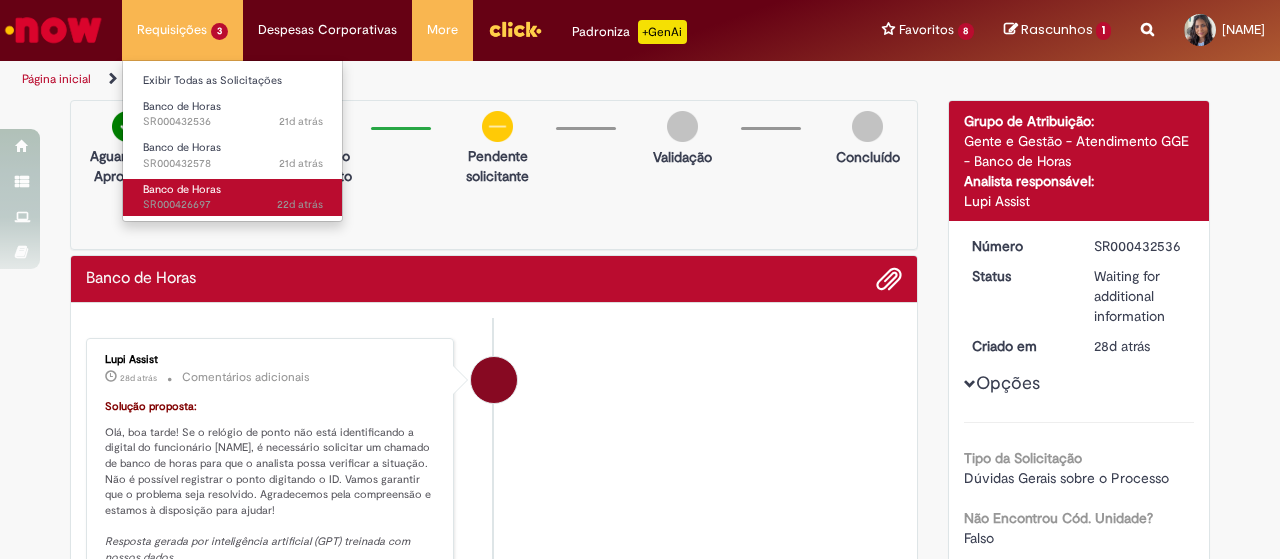 click on "Banco de Horas" at bounding box center (182, 189) 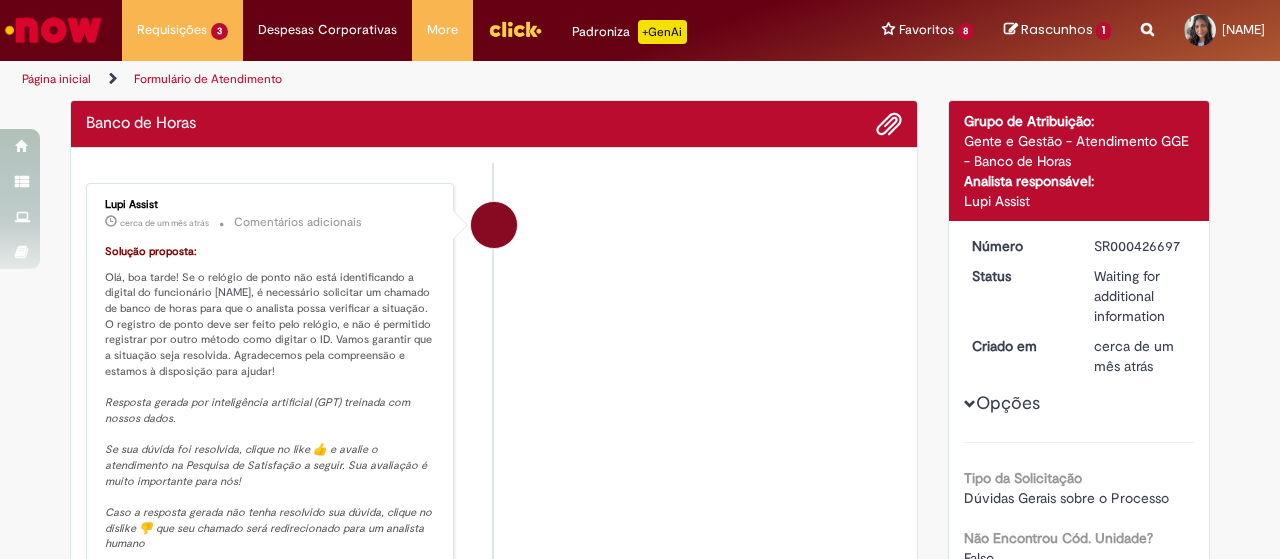 click on "Lupi Assist
cerca de um mês atrás cerca de um mês atrás     Comentários adicionais
Solução proposta: Olá, boa tarde! Se o relógio de ponto não está identificando a digital do funcionário [NAME], é necessário solicitar um chamado de banco de horas para que o analista possa verificar a situação. O registro de ponto deve ser feito pelo relógio, e não é permitido registrar por outro método como digitar o ID. Vamos garantir que a situação seja resolvida. Agradecemos pela compreensão e estamos à disposição para ajudar!   Resposta gerada por inteligência artificial (GPT) treinada com nossos dados. Se sua dúvida foi resolvida, clique no like 👍 e avalie o atendimento na Pesquisa de Satisfação a seguir. Sua avaliação é muito importante para nós!" at bounding box center [494, 380] 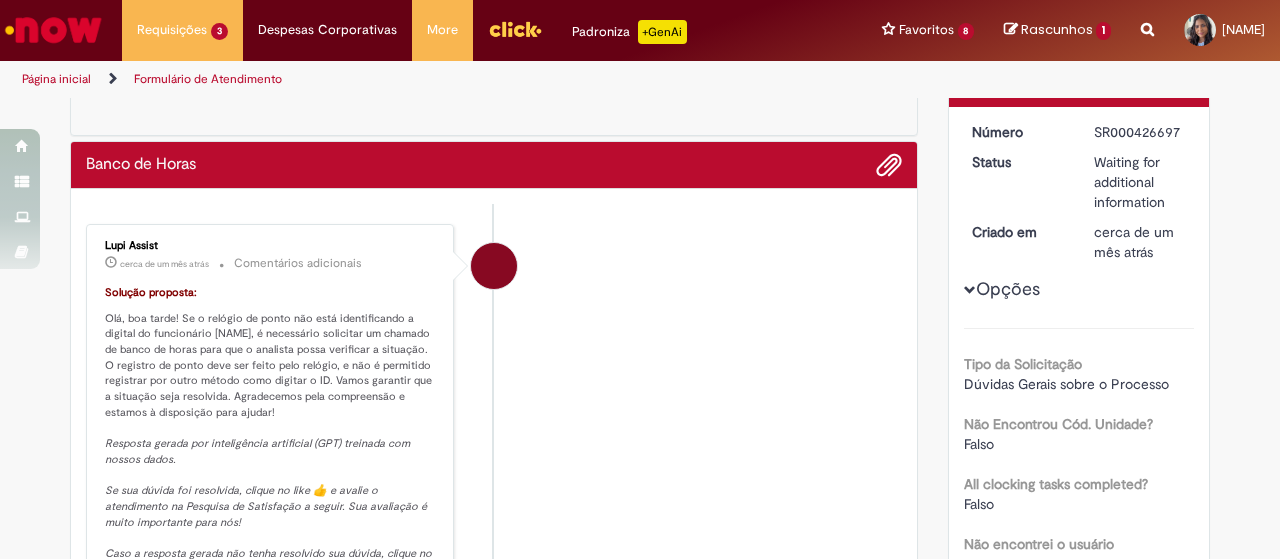 scroll, scrollTop: 0, scrollLeft: 0, axis: both 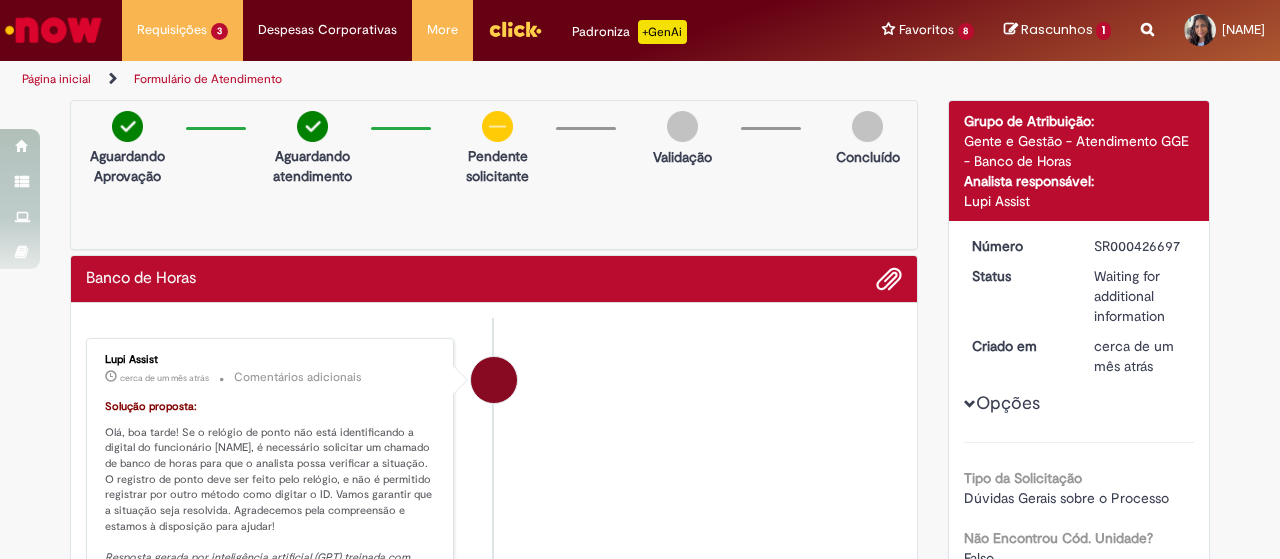 click on "Lupi Assist
cerca de um mês atrás cerca de um mês atrás     Comentários adicionais
Solução proposta: Olá, boa tarde! Se o relógio de ponto não está identificando a digital do funcionário [NAME], é necessário solicitar um chamado de banco de horas para que o analista possa verificar a situação. O registro de ponto deve ser feito pelo relógio, e não é permitido registrar por outro método como digitar o ID. Vamos garantir que a situação seja resolvida. Agradecemos pela compreensão e estamos à disposição para ajudar!   Resposta gerada por inteligência artificial (GPT) treinada com nossos dados. Se sua dúvida foi resolvida, clique no like 👍 e avalie o atendimento na Pesquisa de Satisfação a seguir. Sua avaliação é muito importante para nós!" at bounding box center (494, 535) 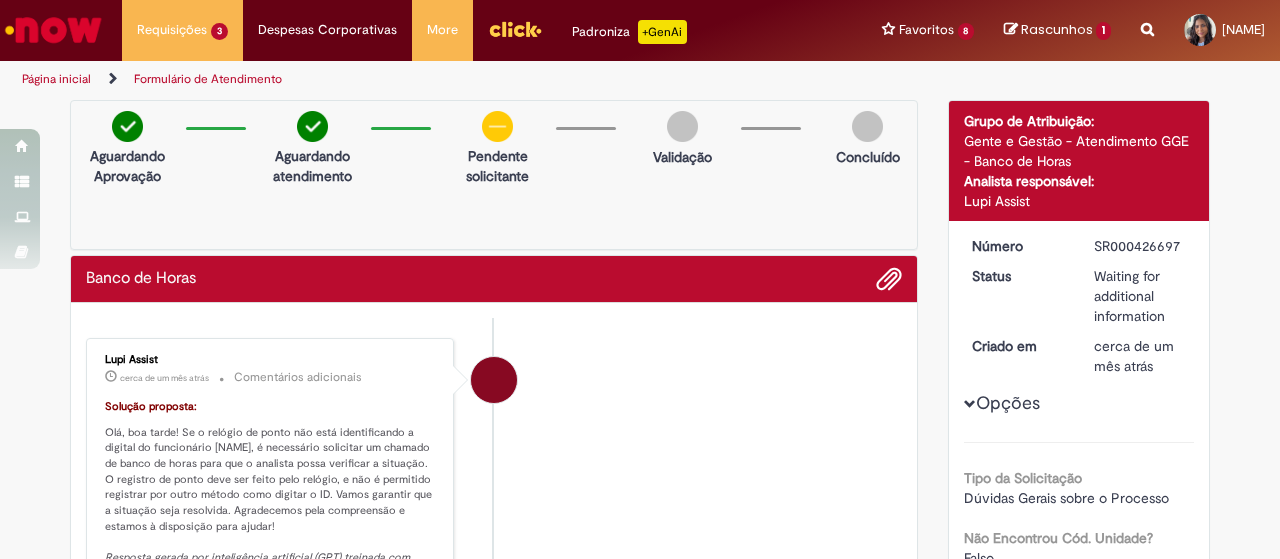 click on "Lupi Assist
cerca de um mês atrás cerca de um mês atrás     Comentários adicionais
Solução proposta: Olá, boa tarde! Se o relógio de ponto não está identificando a digital do funcionário [NAME], é necessário solicitar um chamado de banco de horas para que o analista possa verificar a situação. O registro de ponto deve ser feito pelo relógio, e não é permitido registrar por outro método como digitar o ID. Vamos garantir que a situação seja resolvida. Agradecemos pela compreensão e estamos à disposição para ajudar!   Resposta gerada por inteligência artificial (GPT) treinada com nossos dados. Se sua dúvida foi resolvida, clique no like 👍 e avalie o atendimento na Pesquisa de Satisfação a seguir. Sua avaliação é muito importante para nós!" at bounding box center (494, 535) 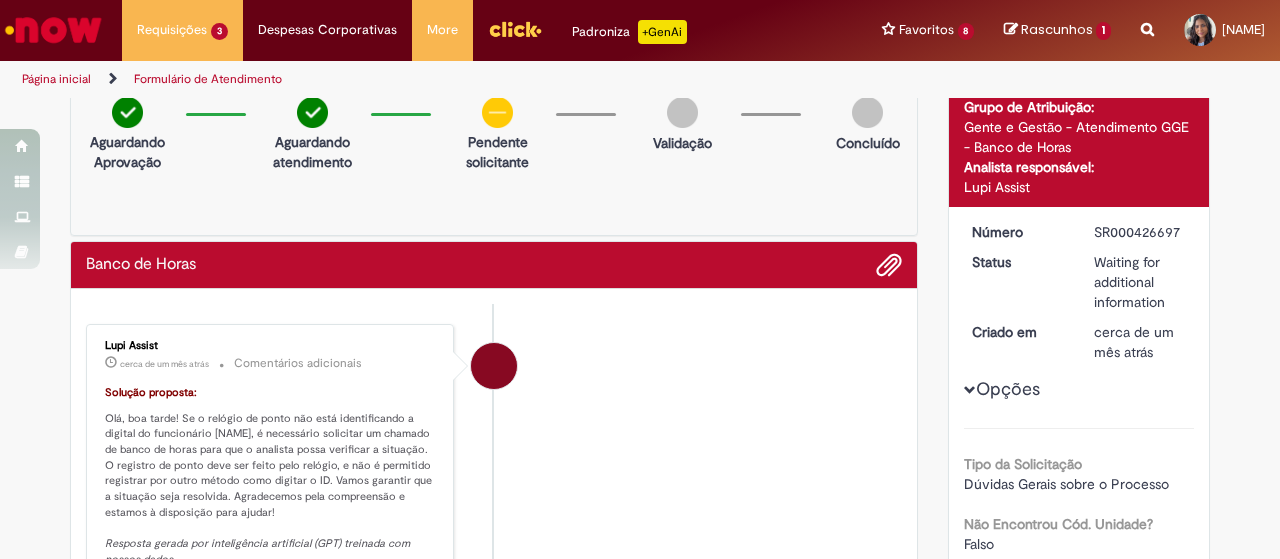 scroll, scrollTop: 0, scrollLeft: 0, axis: both 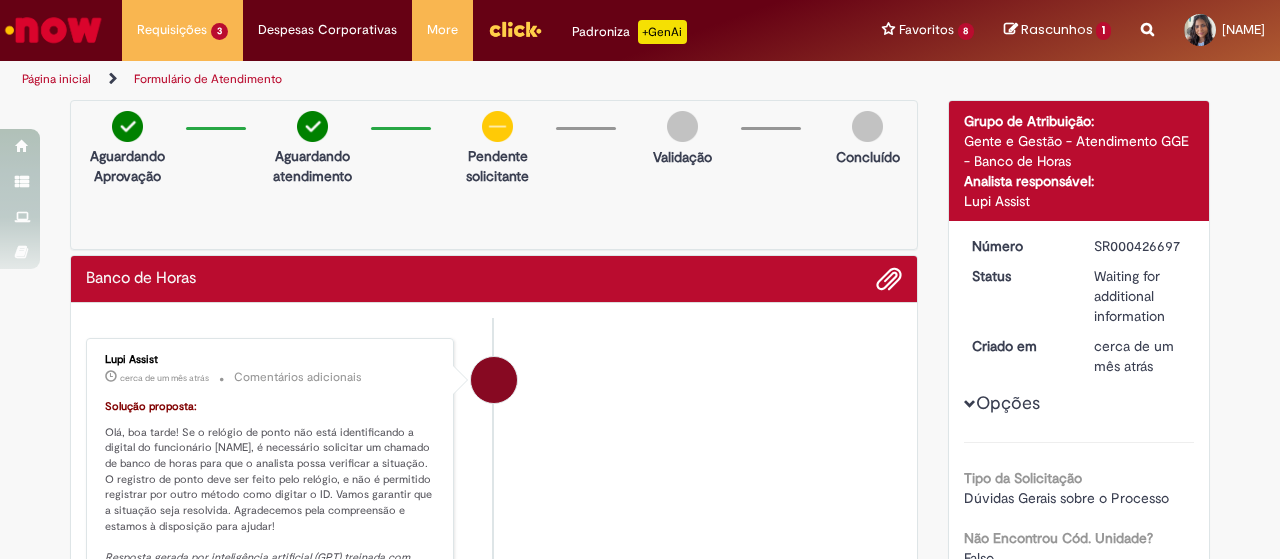 click on "Lupi Assist
cerca de um mês atrás cerca de um mês atrás     Comentários adicionais
Solução proposta: Olá, boa tarde! Se o relógio de ponto não está identificando a digital do funcionário [NAME], é necessário solicitar um chamado de banco de horas para que o analista possa verificar a situação. O registro de ponto deve ser feito pelo relógio, e não é permitido registrar por outro método como digitar o ID. Vamos garantir que a situação seja resolvida. Agradecemos pela compreensão e estamos à disposição para ajudar!   Resposta gerada por inteligência artificial (GPT) treinada com nossos dados. Se sua dúvida foi resolvida, clique no like 👍 e avalie o atendimento na Pesquisa de Satisfação a seguir. Sua avaliação é muito importante para nós!" at bounding box center (494, 535) 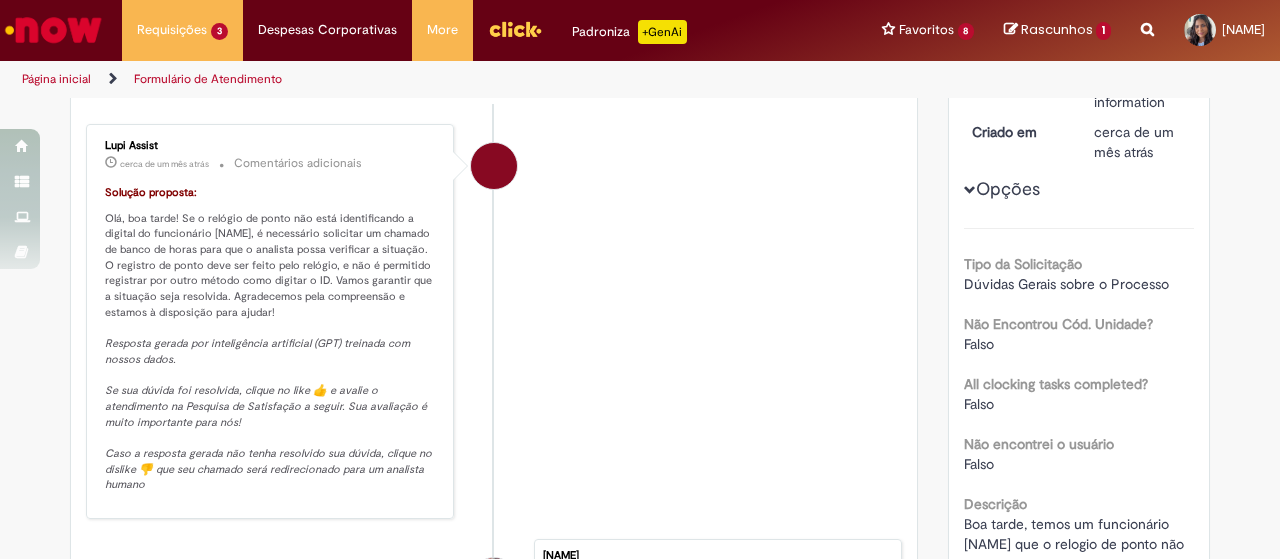 scroll, scrollTop: 0, scrollLeft: 0, axis: both 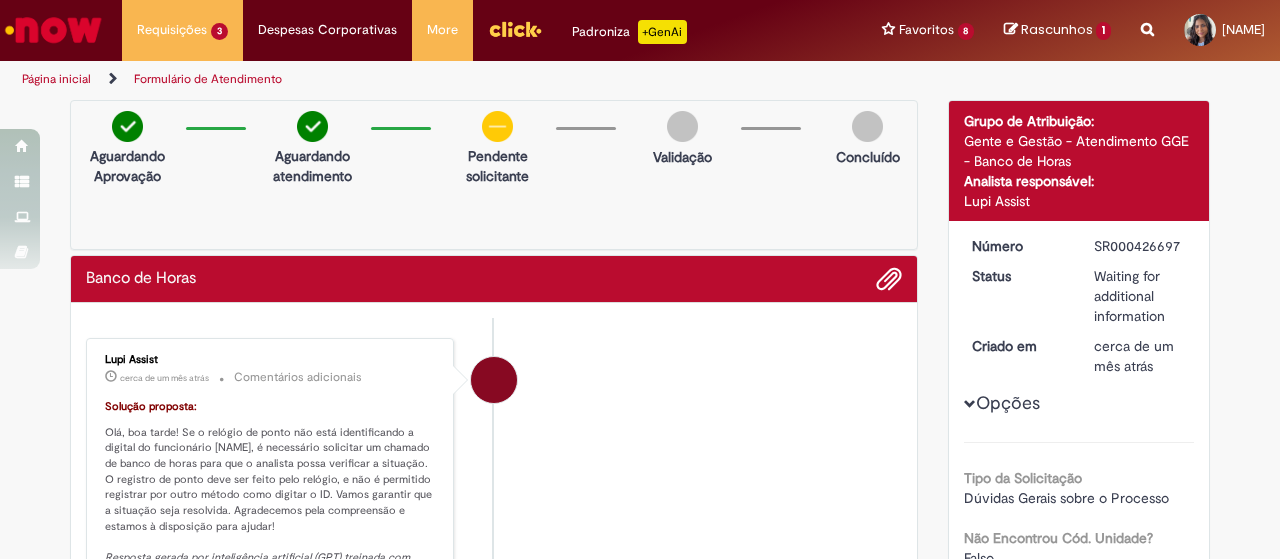 click on "Lupi Assist
cerca de um mês atrás cerca de um mês atrás     Comentários adicionais
Solução proposta: Olá, boa tarde! Se o relógio de ponto não está identificando a digital do funcionário [NAME], é necessário solicitar um chamado de banco de horas para que o analista possa verificar a situação. O registro de ponto deve ser feito pelo relógio, e não é permitido registrar por outro método como digitar o ID. Vamos garantir que a situação seja resolvida. Agradecemos pela compreensão e estamos à disposição para ajudar!   Resposta gerada por inteligência artificial (GPT) treinada com nossos dados. Se sua dúvida foi resolvida, clique no like 👍 e avalie o atendimento na Pesquisa de Satisfação a seguir. Sua avaliação é muito importante para nós!" at bounding box center (494, 623) 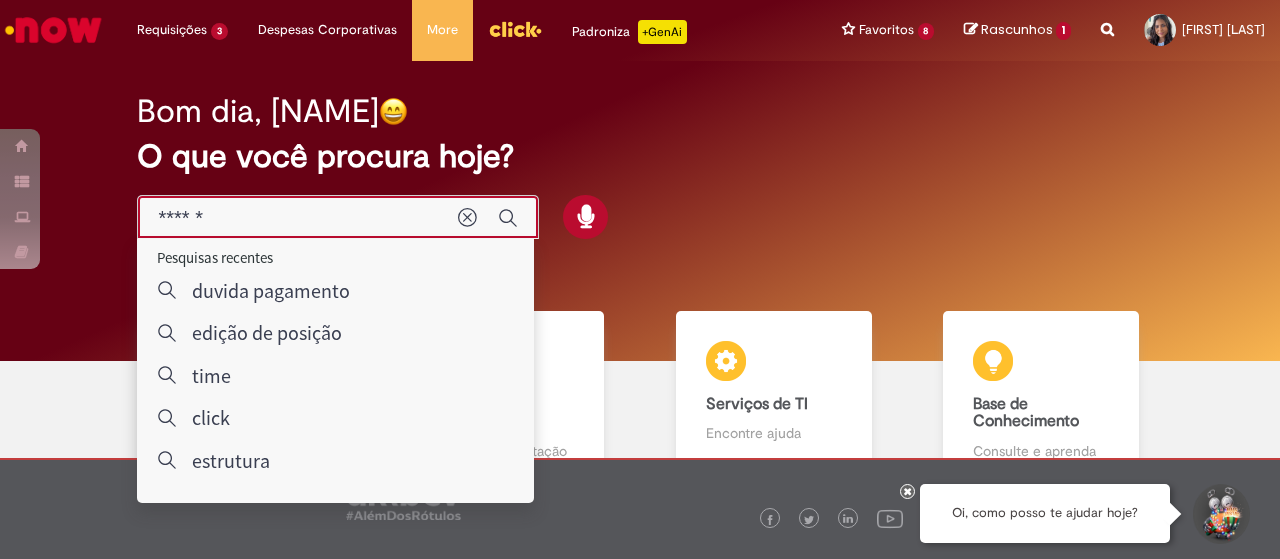 scroll, scrollTop: 0, scrollLeft: 0, axis: both 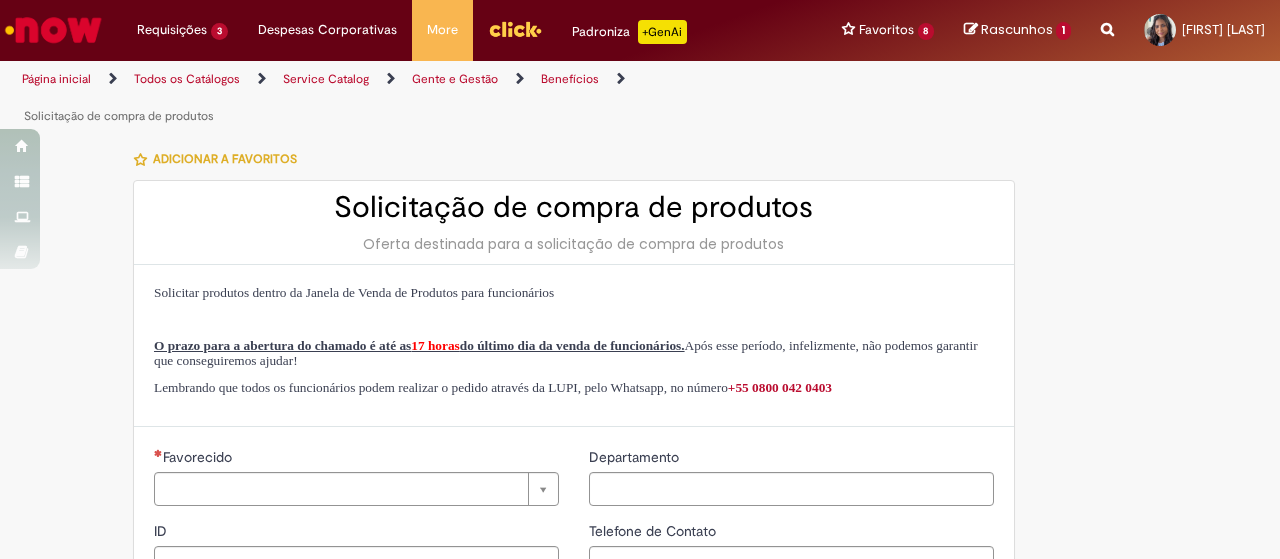 type on "********" 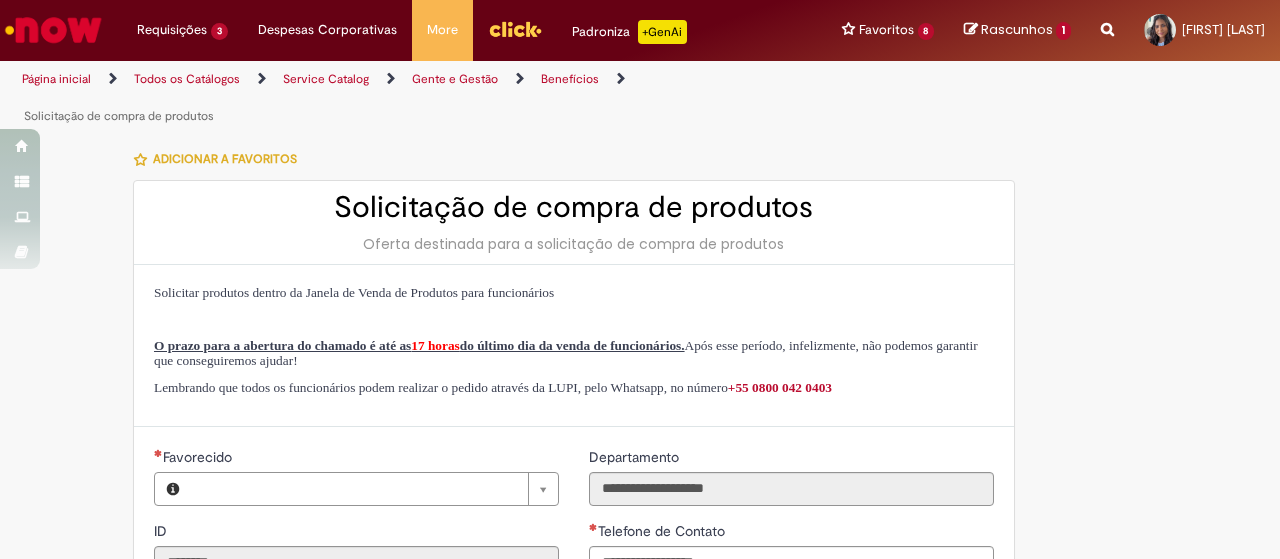 type on "**********" 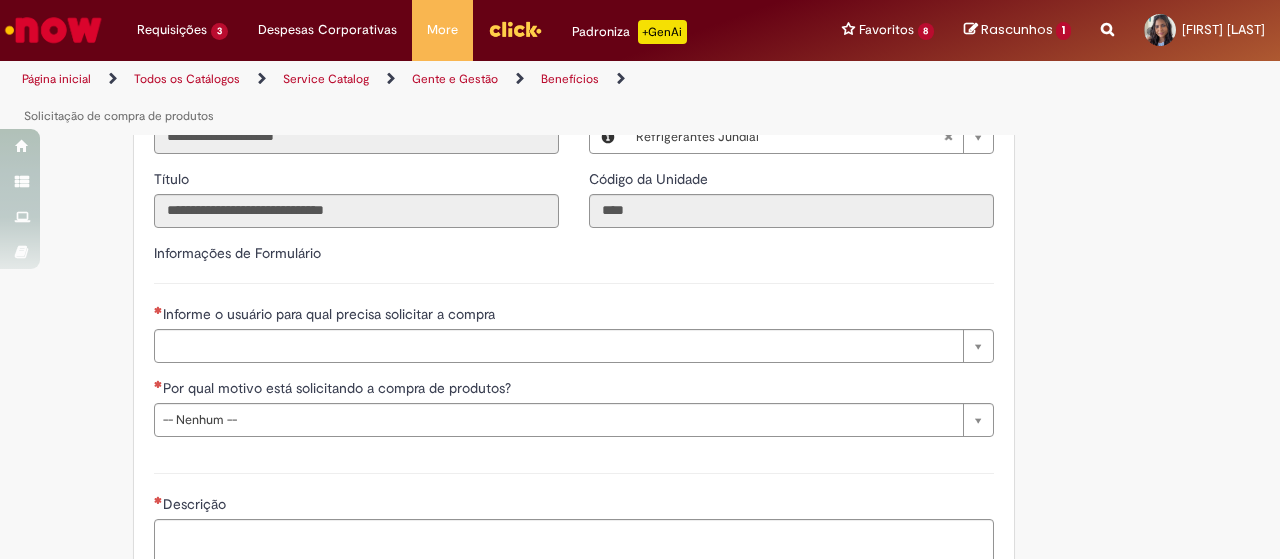 scroll, scrollTop: 700, scrollLeft: 0, axis: vertical 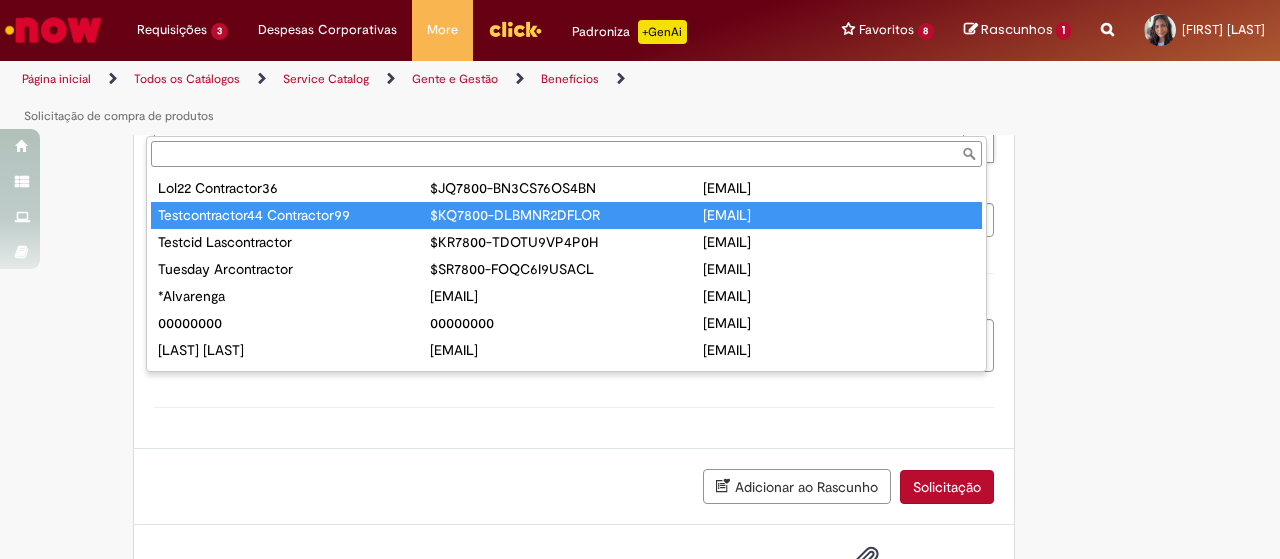 type on "**********" 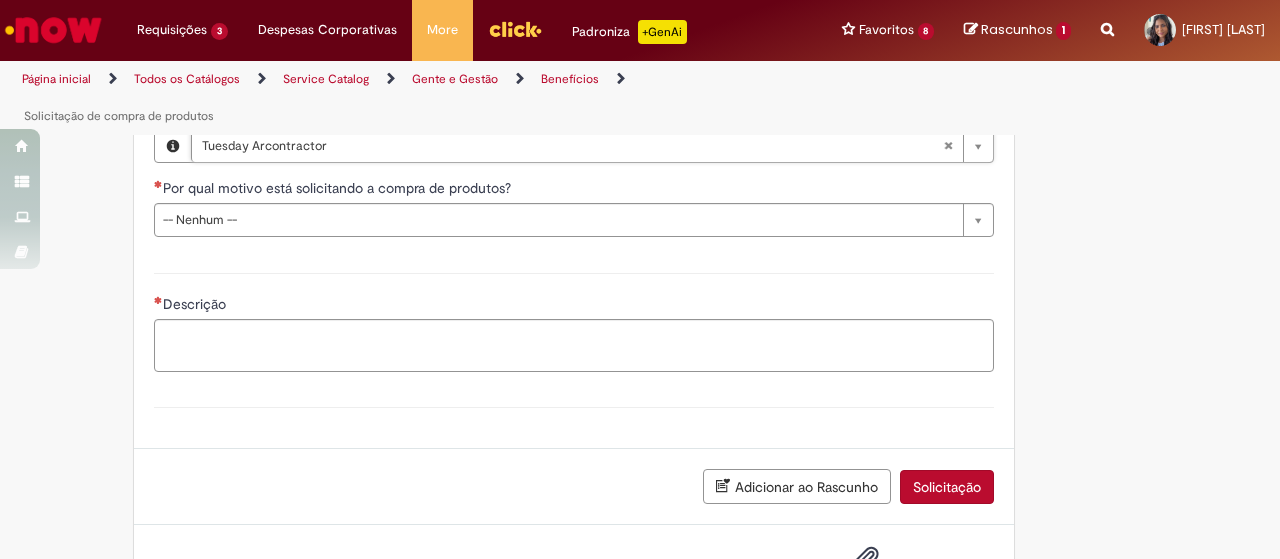 scroll, scrollTop: 698, scrollLeft: 0, axis: vertical 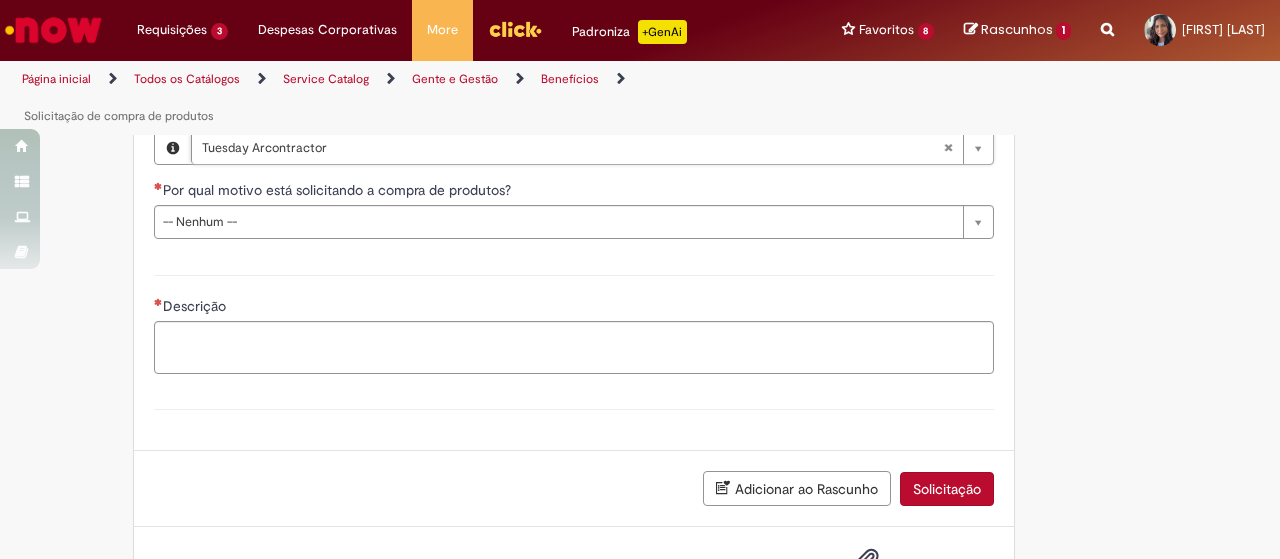 click on "Por qual motivo está solicitando a compra de produtos?" at bounding box center (574, 192) 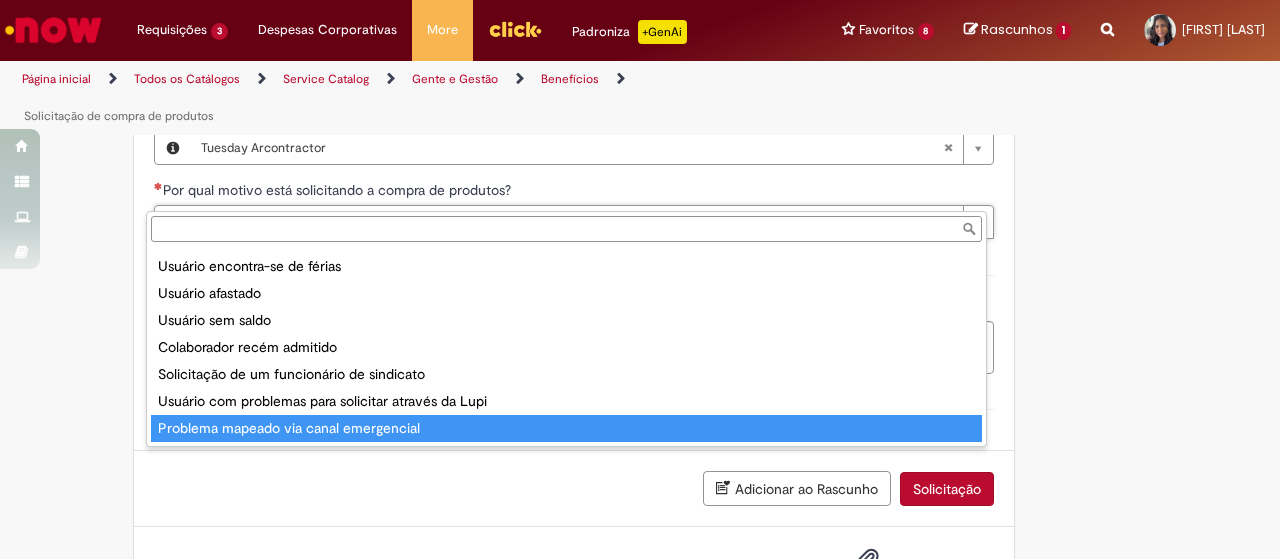 scroll, scrollTop: 0, scrollLeft: 0, axis: both 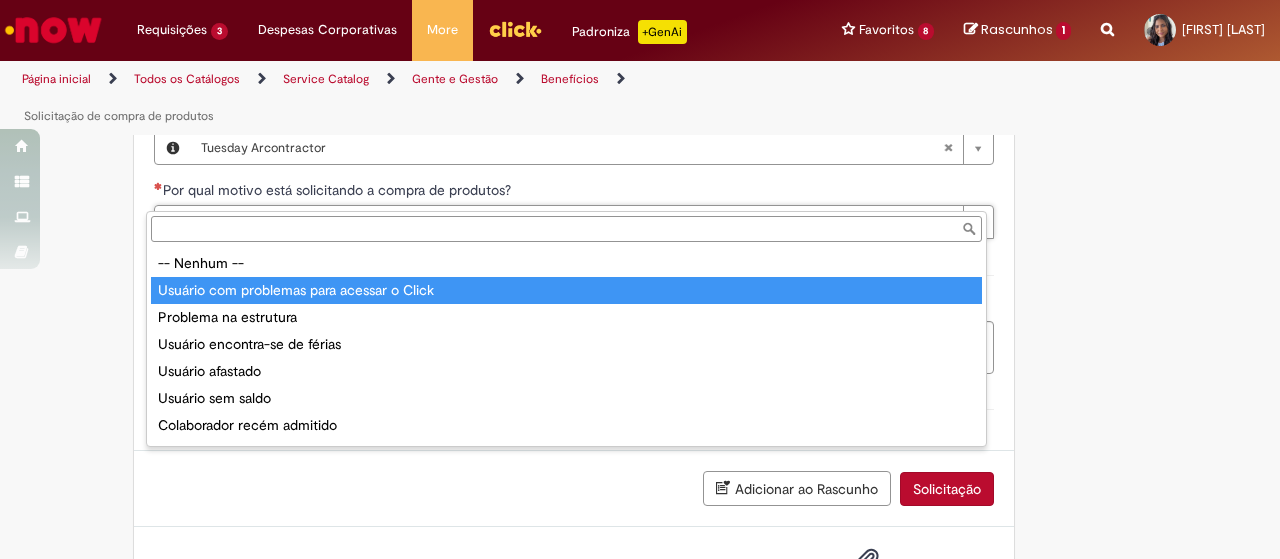 type on "**********" 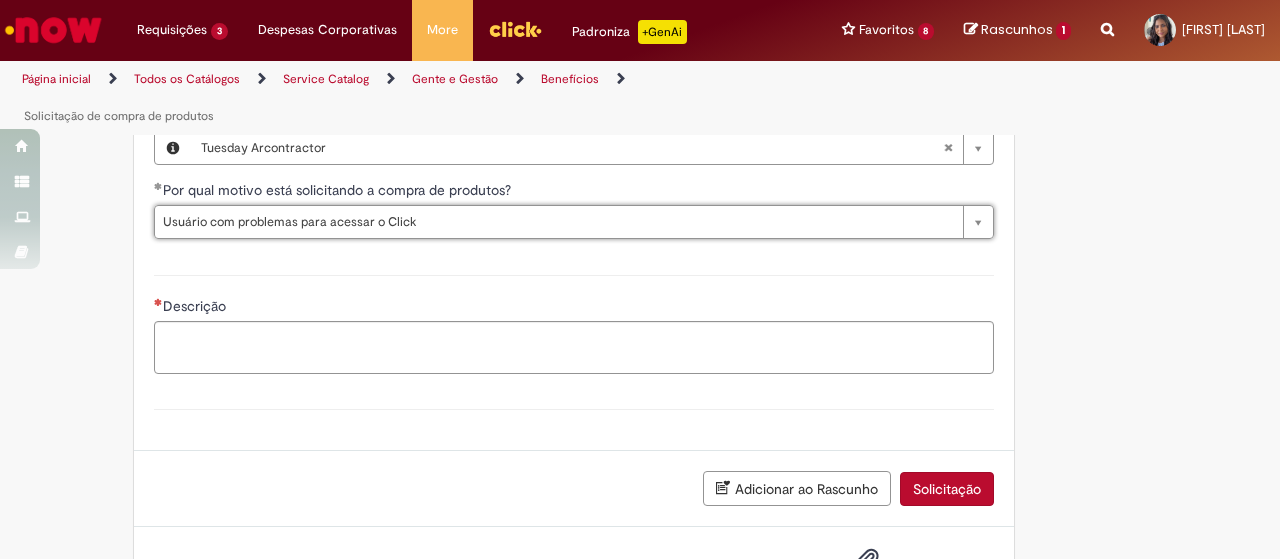 click on "Descrição" at bounding box center (574, 308) 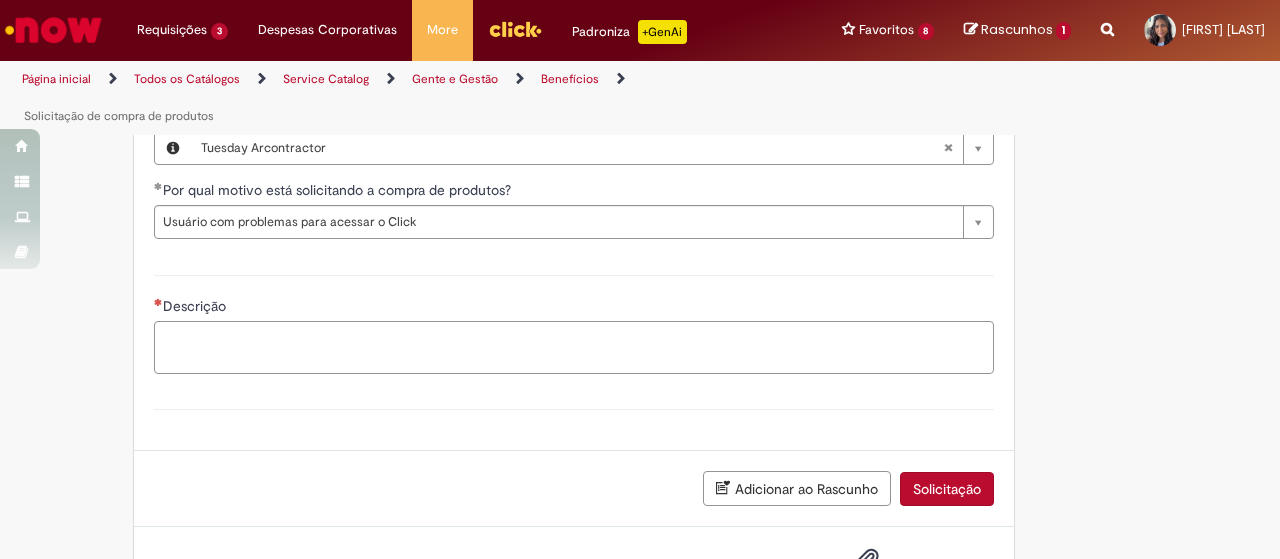 click on "Descrição" at bounding box center [574, 347] 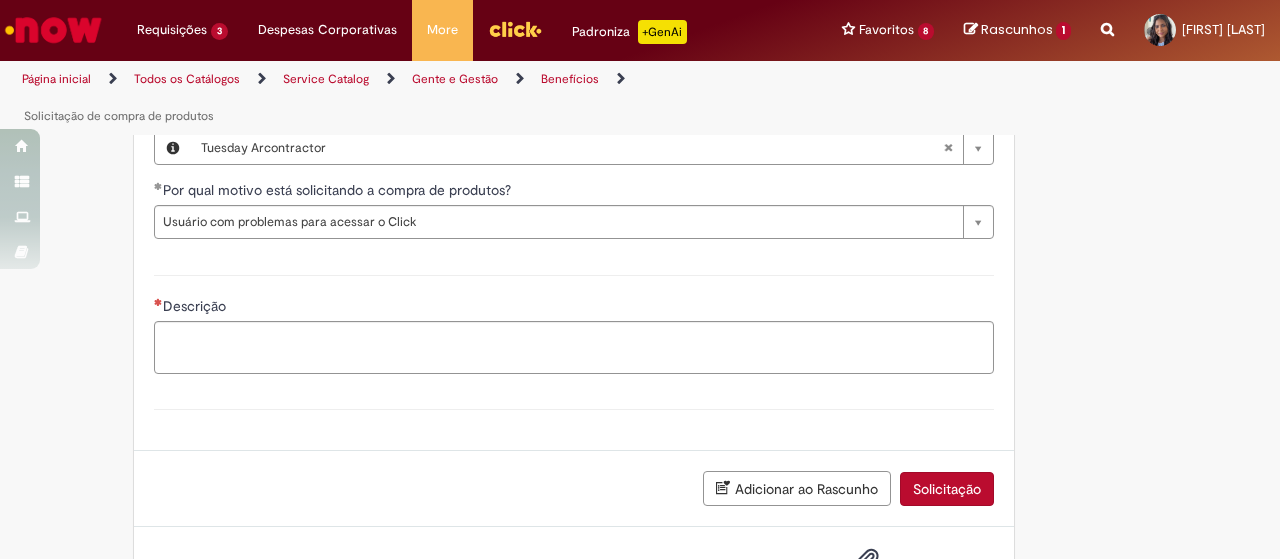 click on "Por qual motivo está solicitando a compra de produtos?" at bounding box center (339, 190) 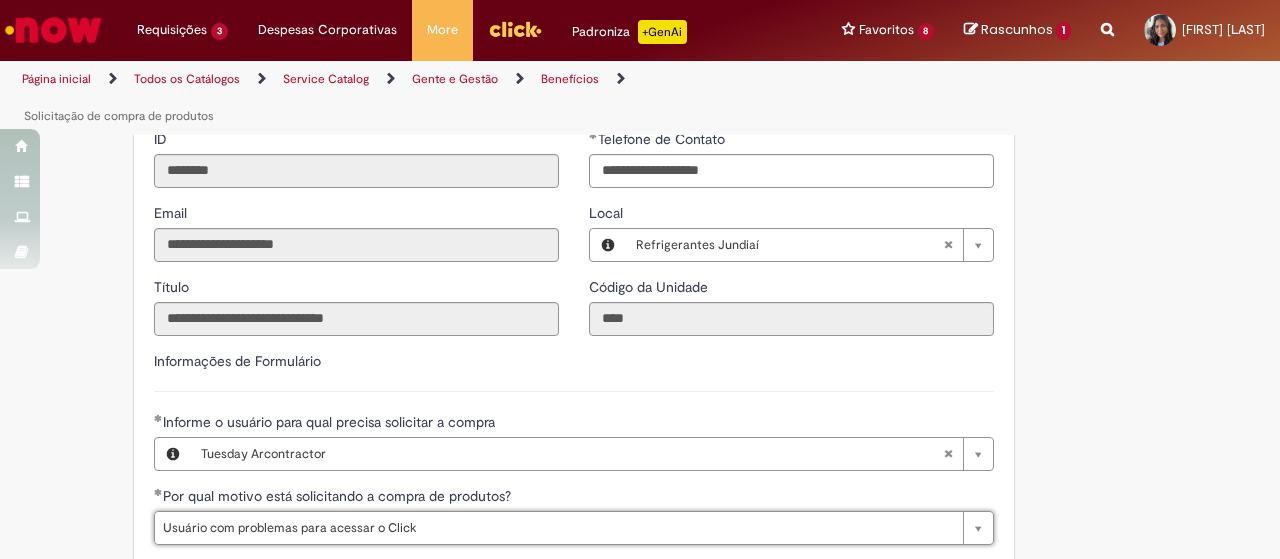 scroll, scrollTop: 0, scrollLeft: 278, axis: horizontal 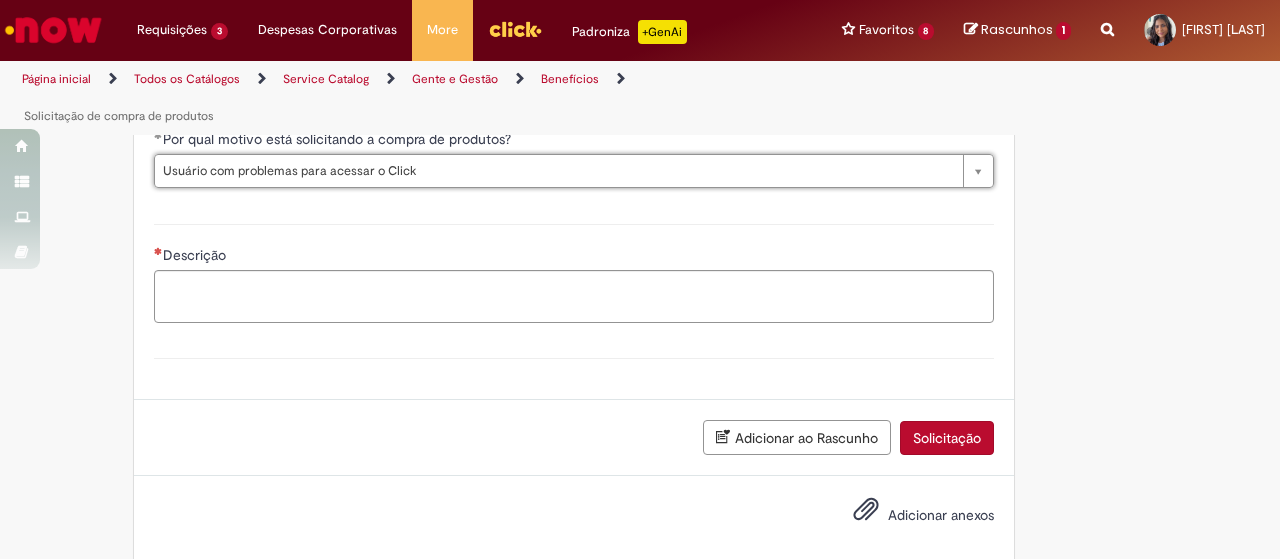 click on "Por qual motivo está solicitando a compra de produtos?" at bounding box center [339, 139] 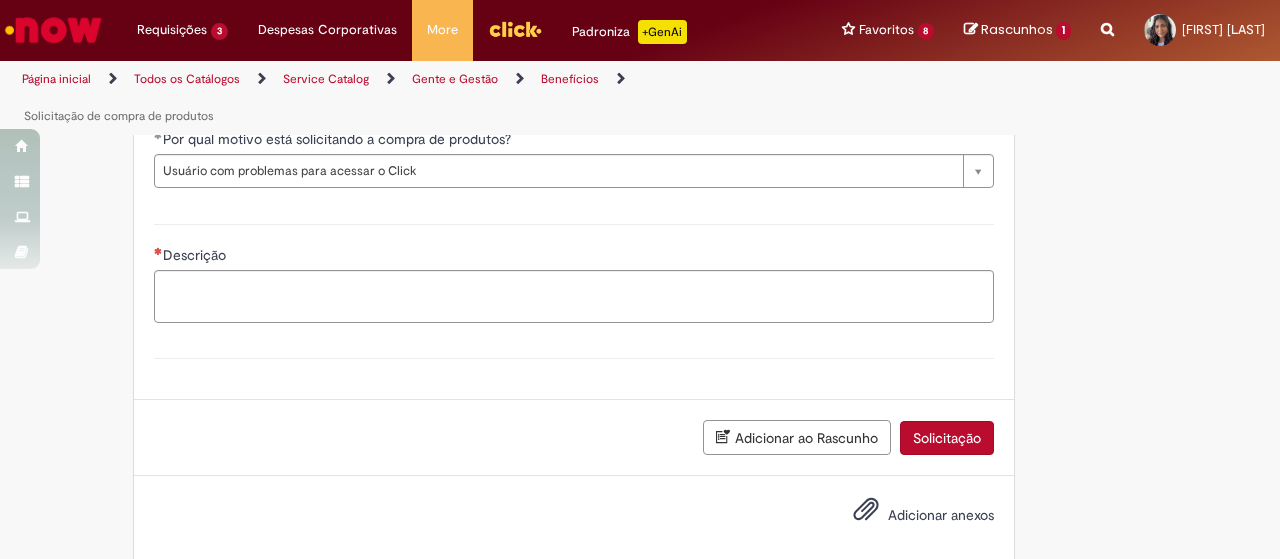 scroll, scrollTop: 392, scrollLeft: 0, axis: vertical 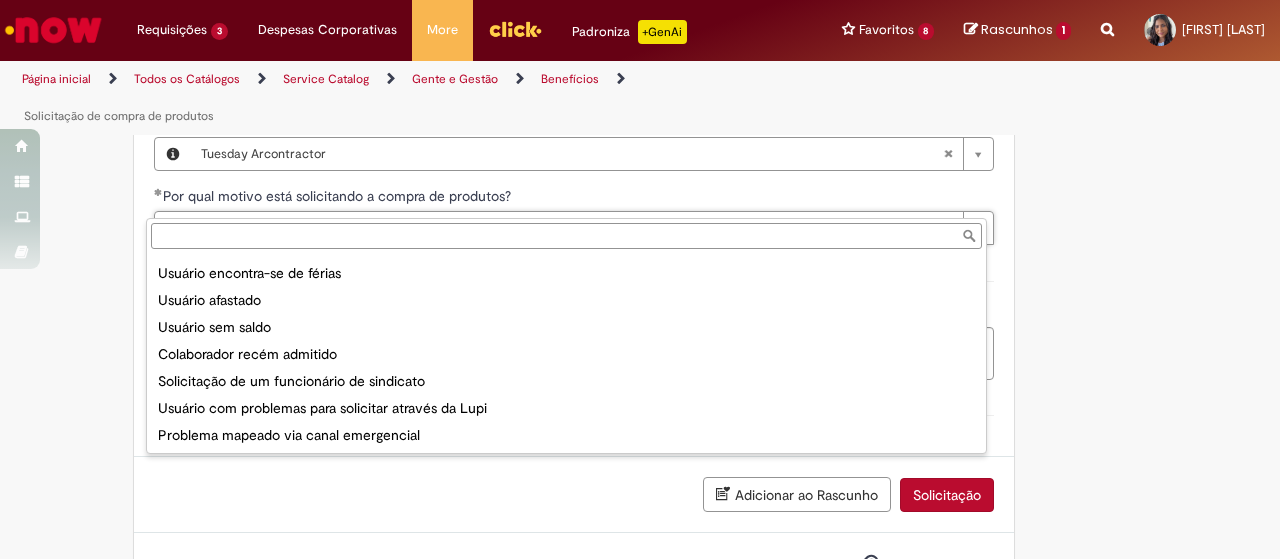 type on "**********" 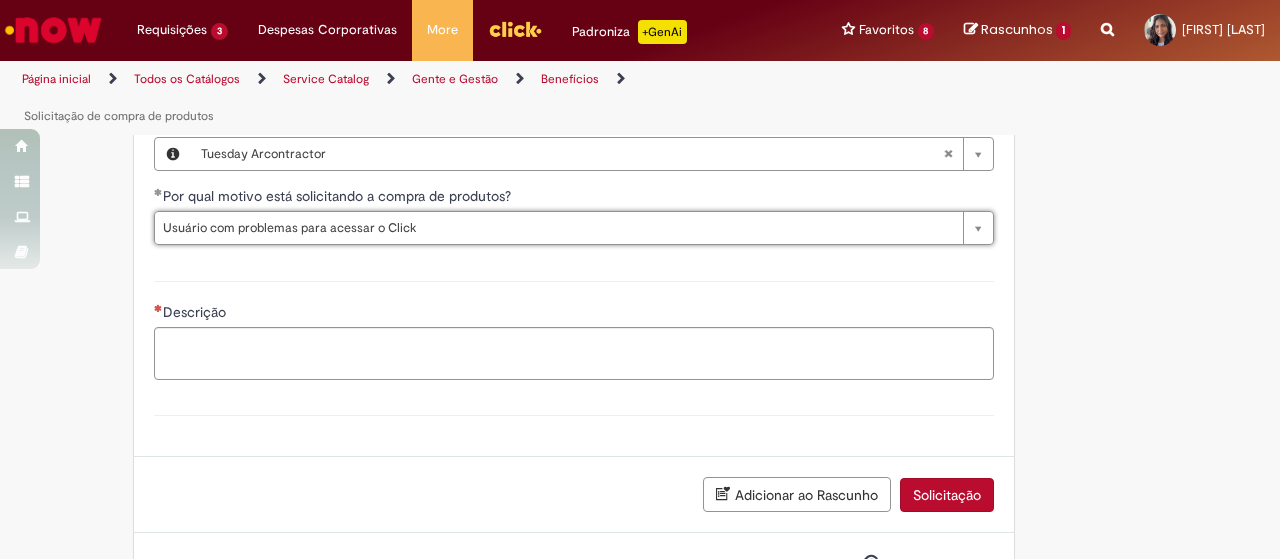 scroll, scrollTop: 0, scrollLeft: 278, axis: horizontal 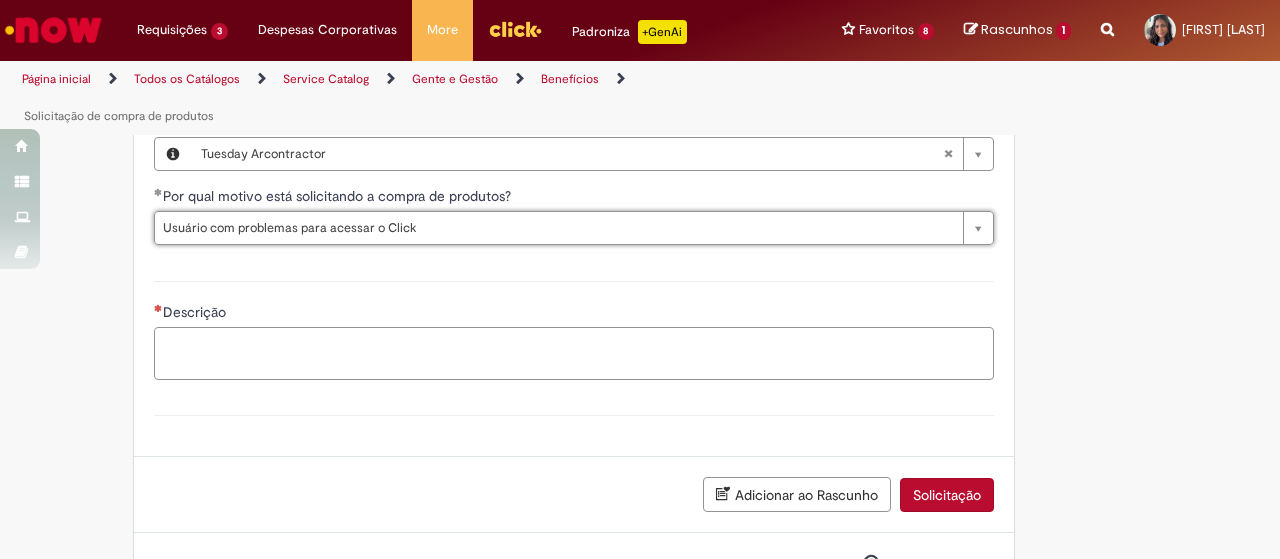 click on "Descrição" at bounding box center (574, 353) 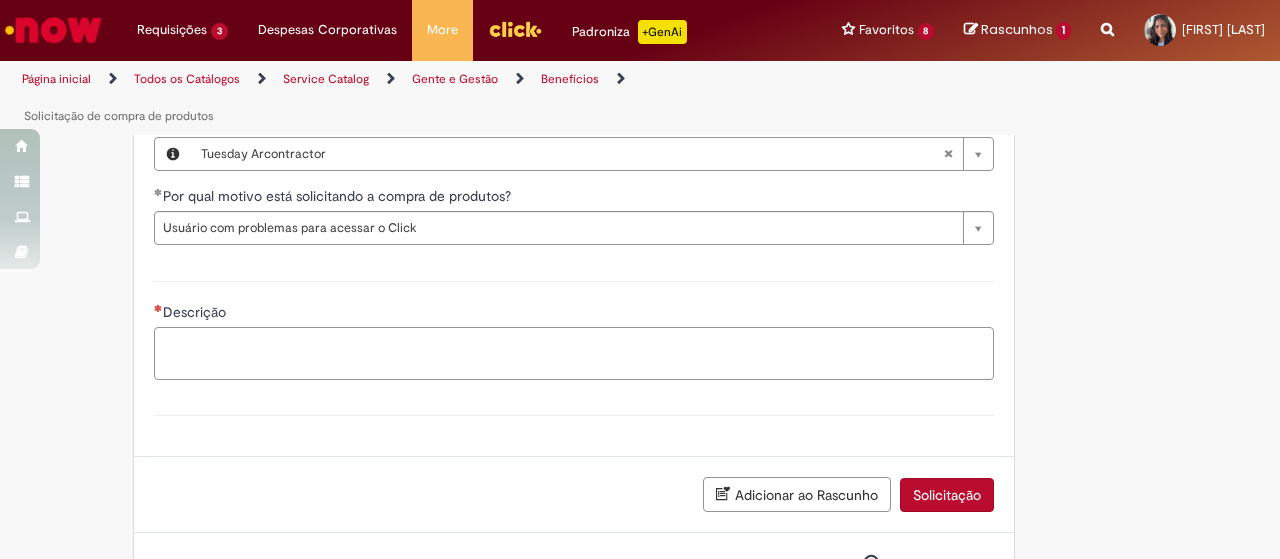 scroll, scrollTop: 0, scrollLeft: 0, axis: both 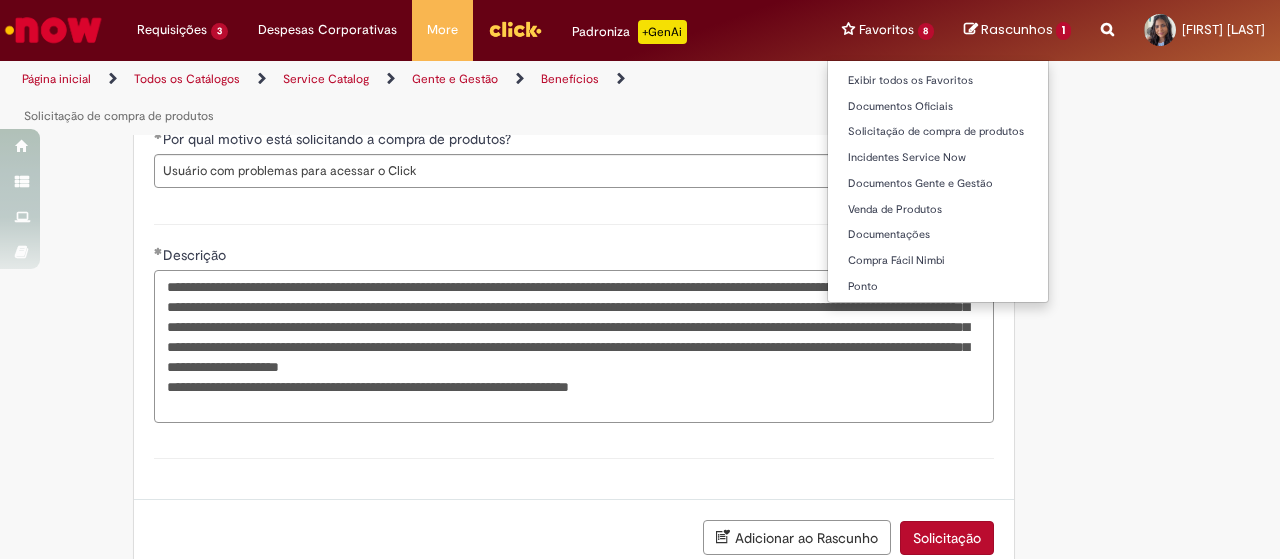 type on "**********" 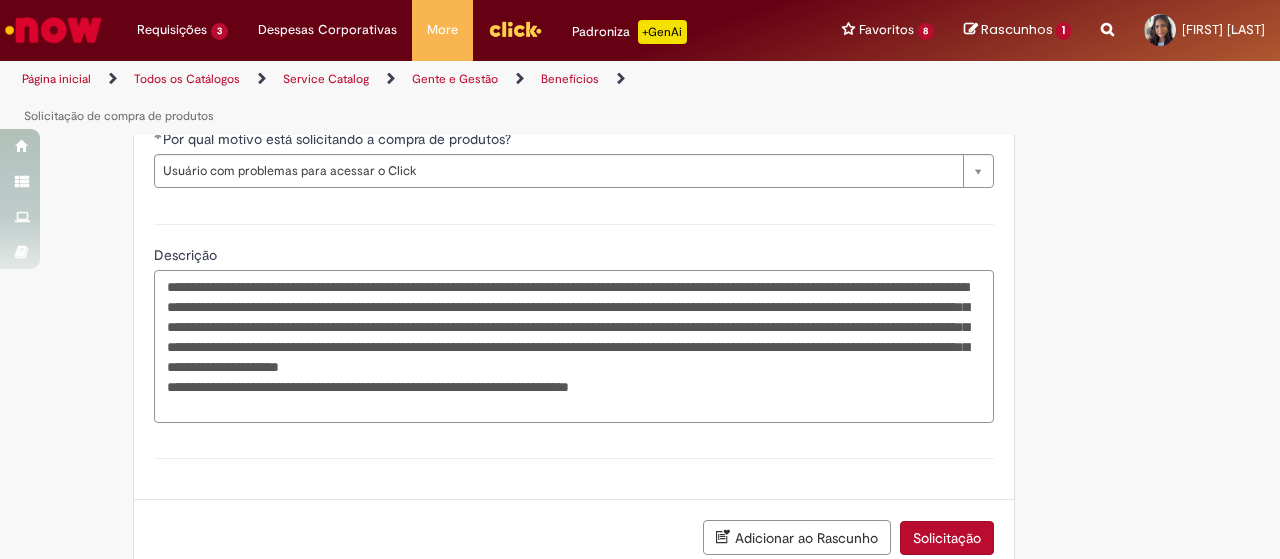 scroll, scrollTop: 549, scrollLeft: 0, axis: vertical 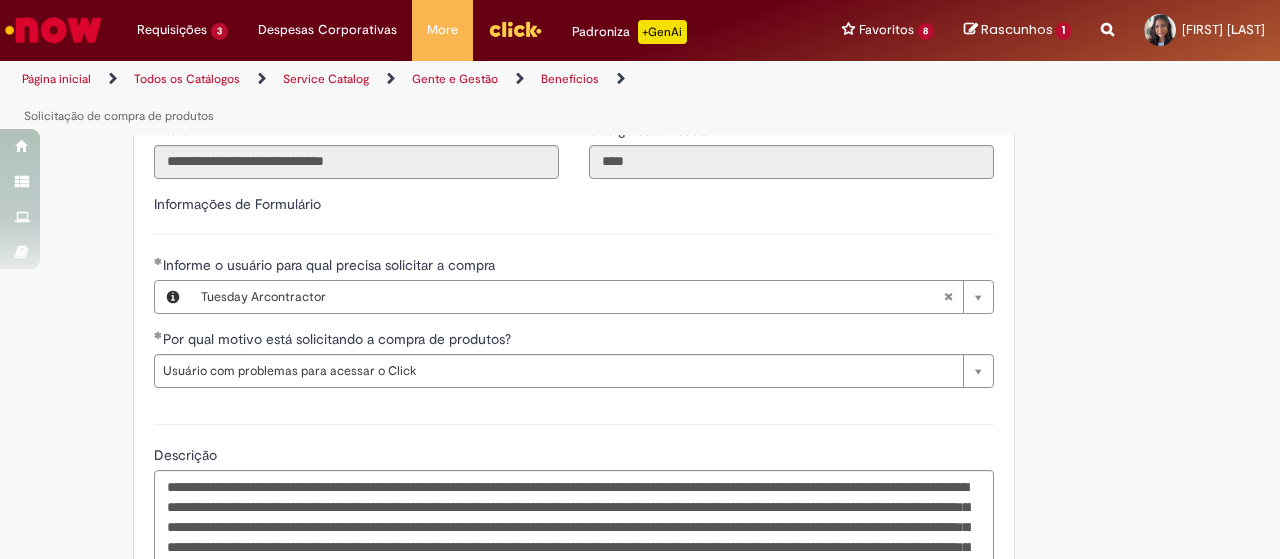 type 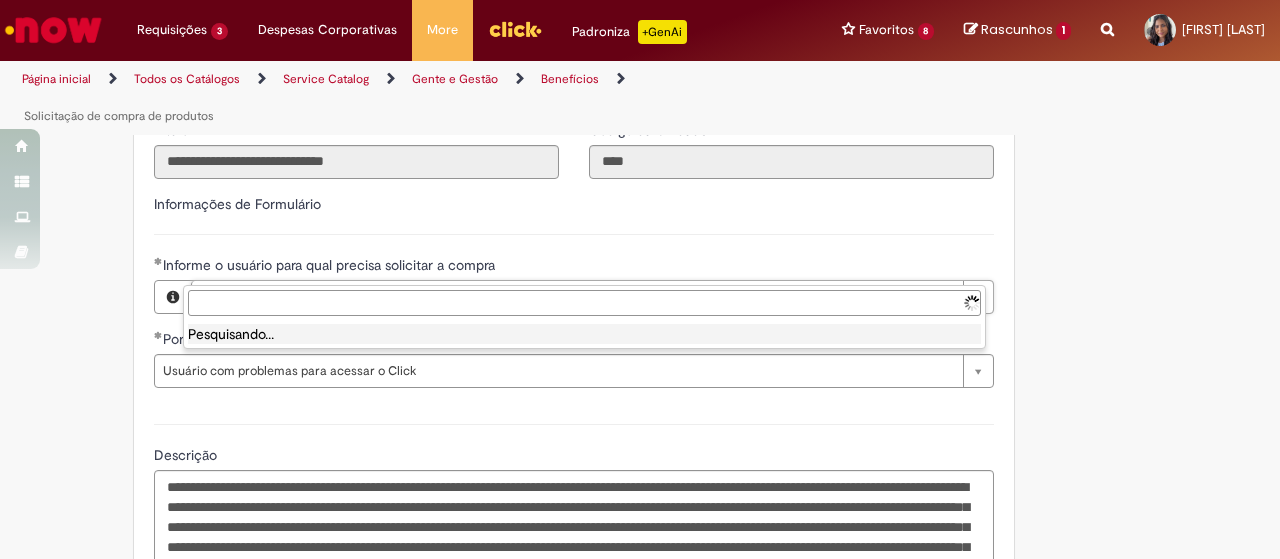 type on "**********" 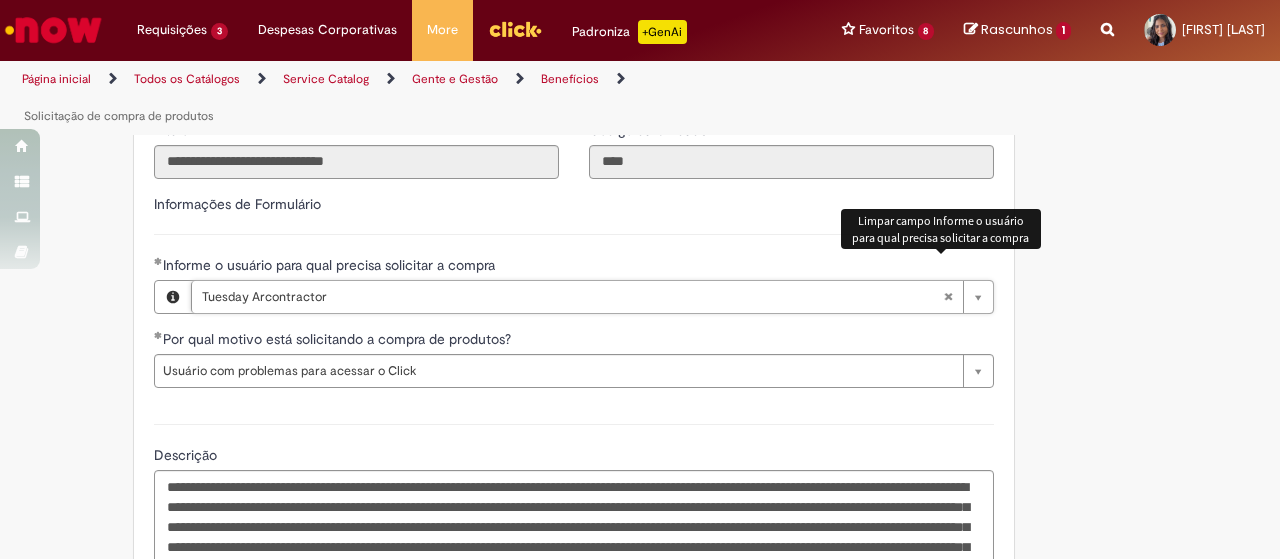 scroll, scrollTop: 0, scrollLeft: 134, axis: horizontal 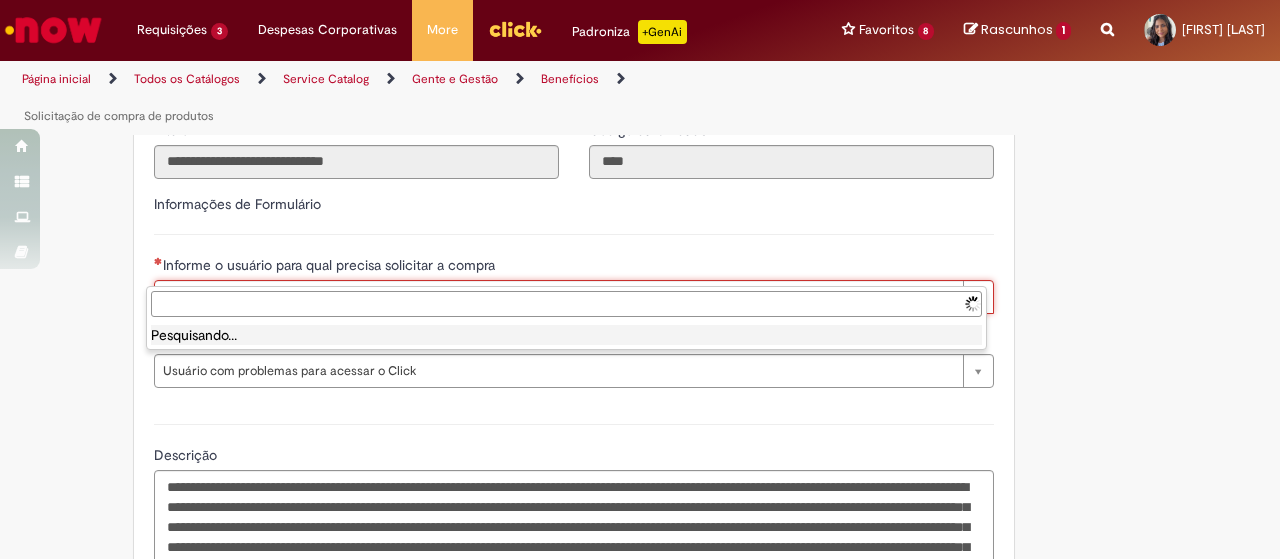 paste on "**********" 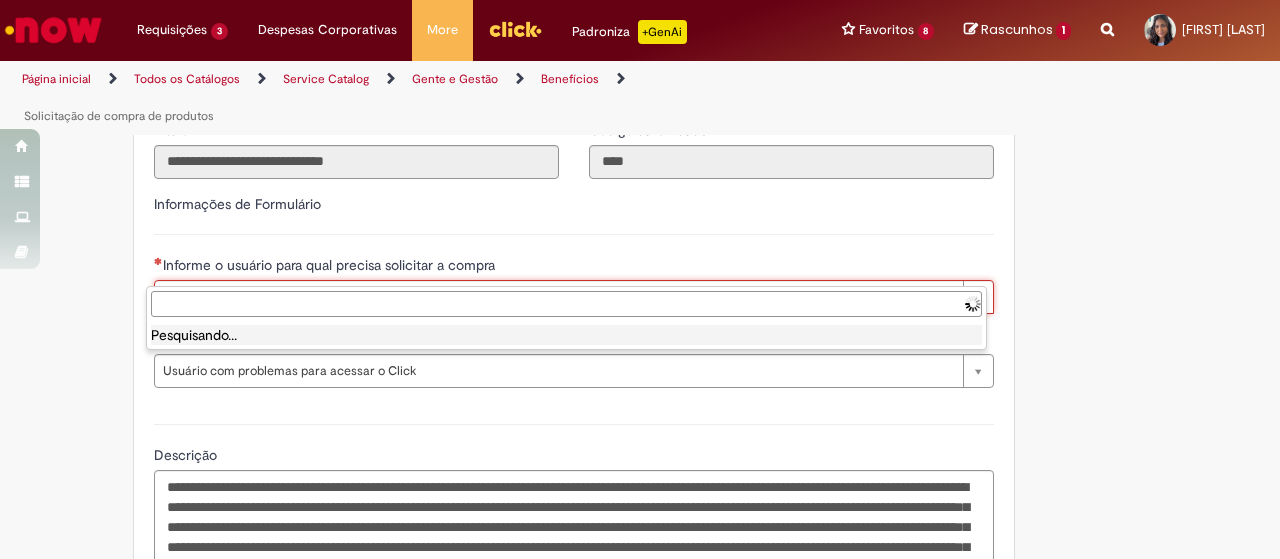 type on "**********" 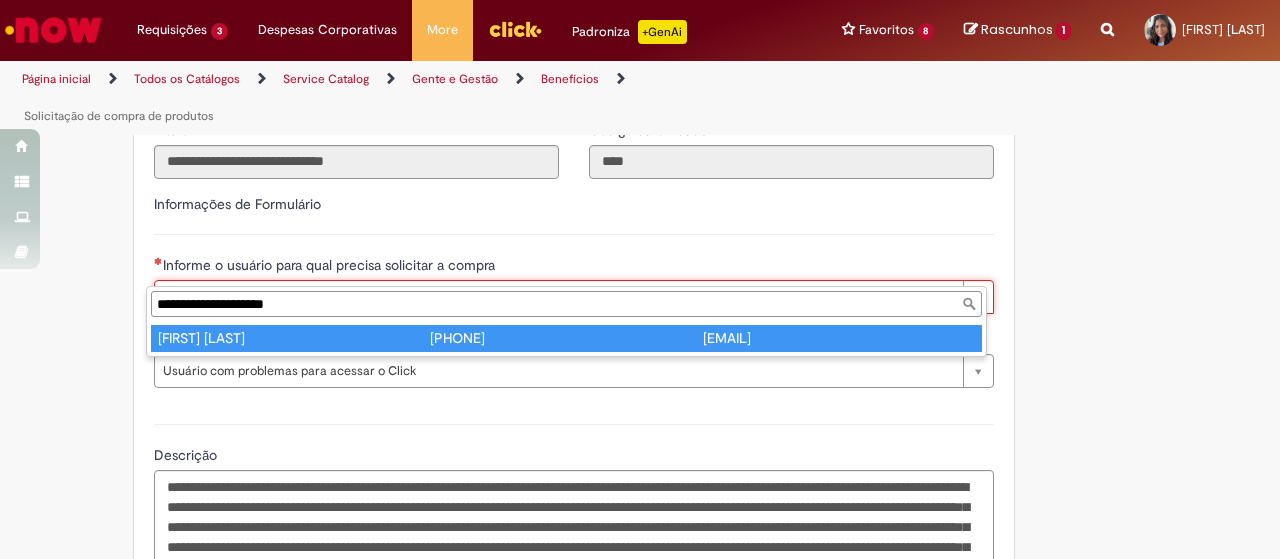 type on "**********" 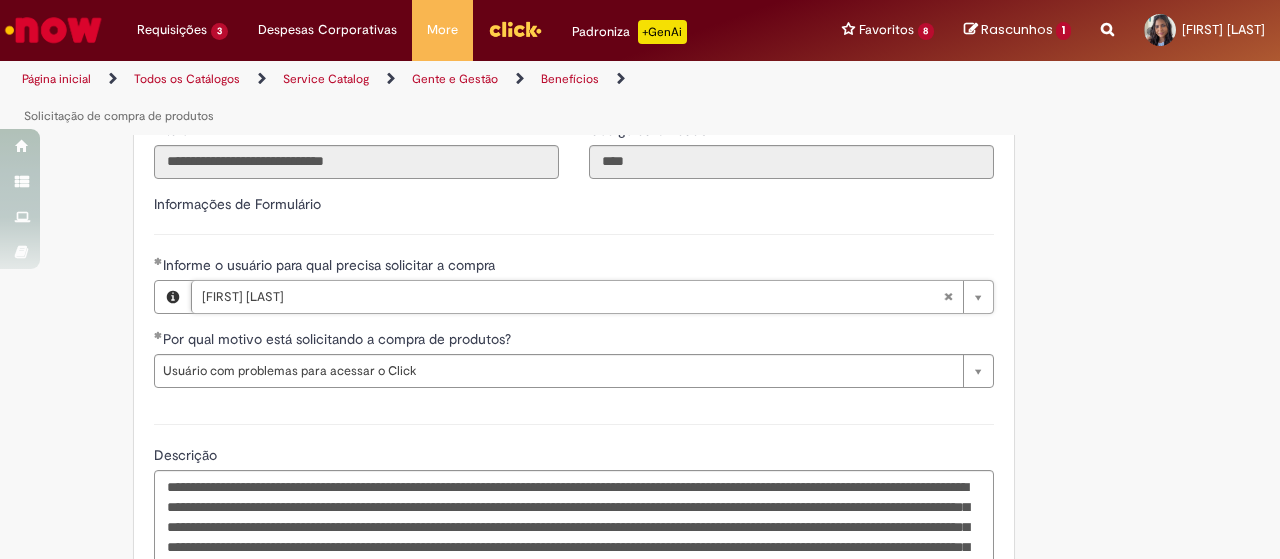 click on "Informações de Formulário" at bounding box center [574, 214] 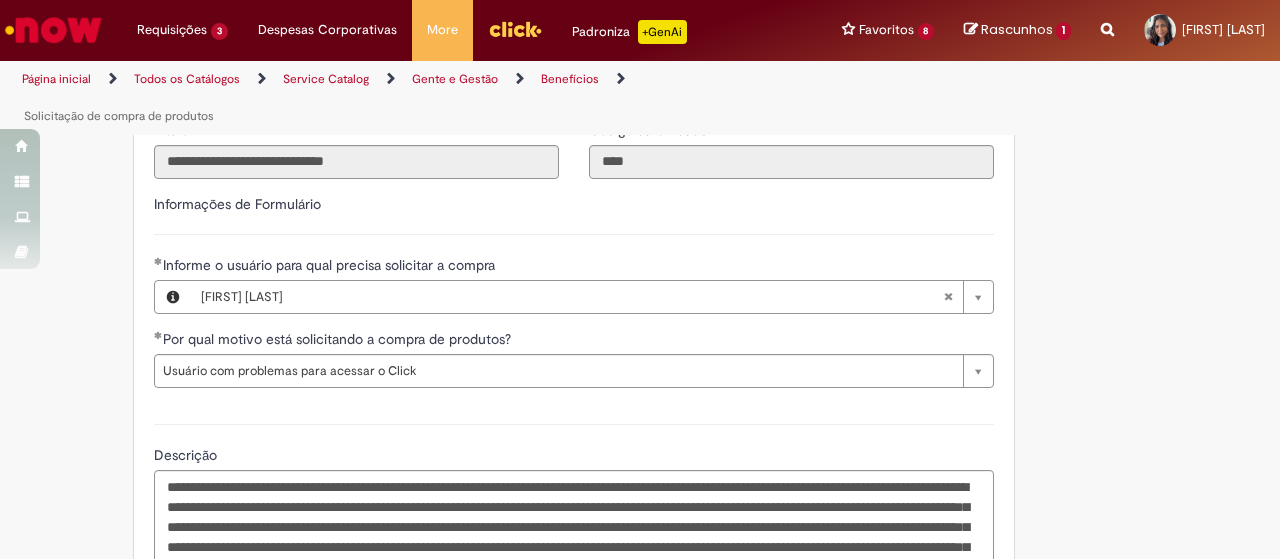 click on "Informações de Formulário" at bounding box center (574, 214) 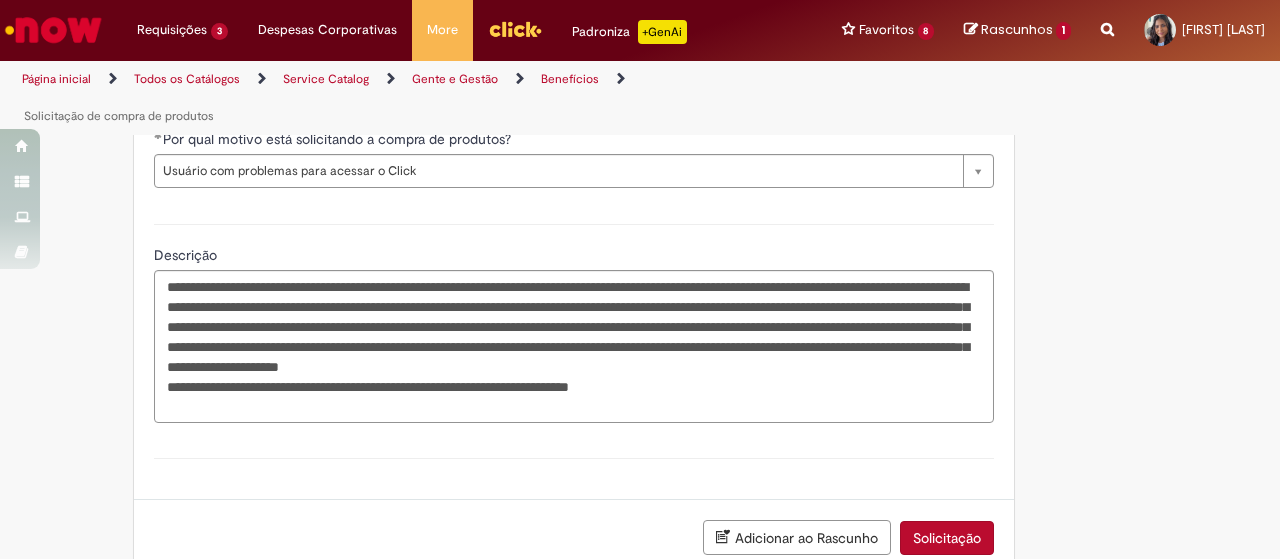 scroll, scrollTop: 849, scrollLeft: 0, axis: vertical 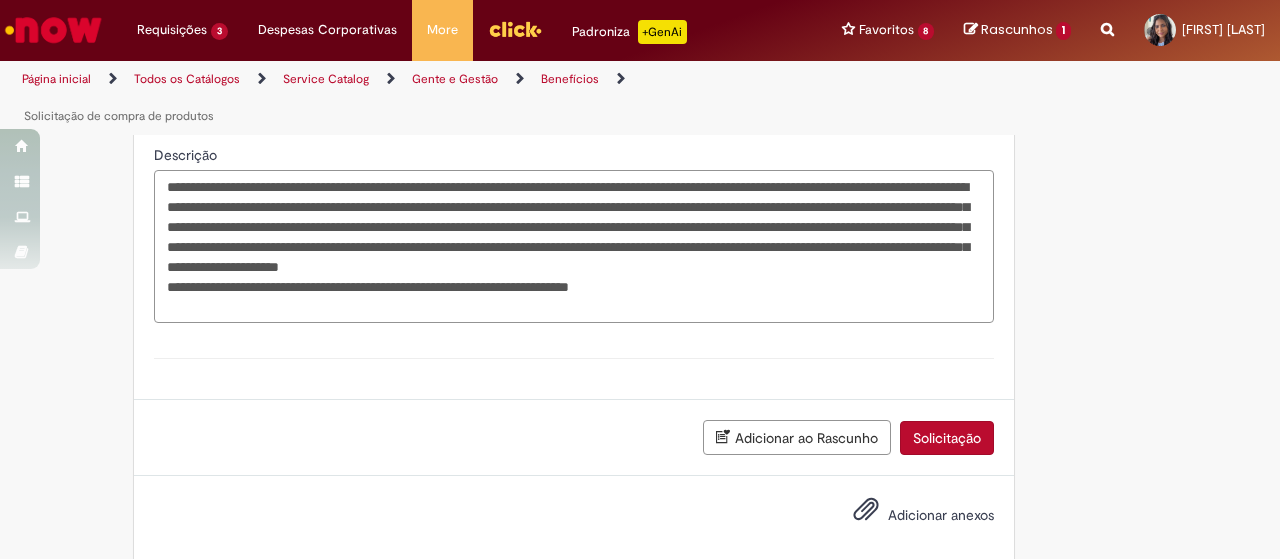 click on "**********" at bounding box center (574, 246) 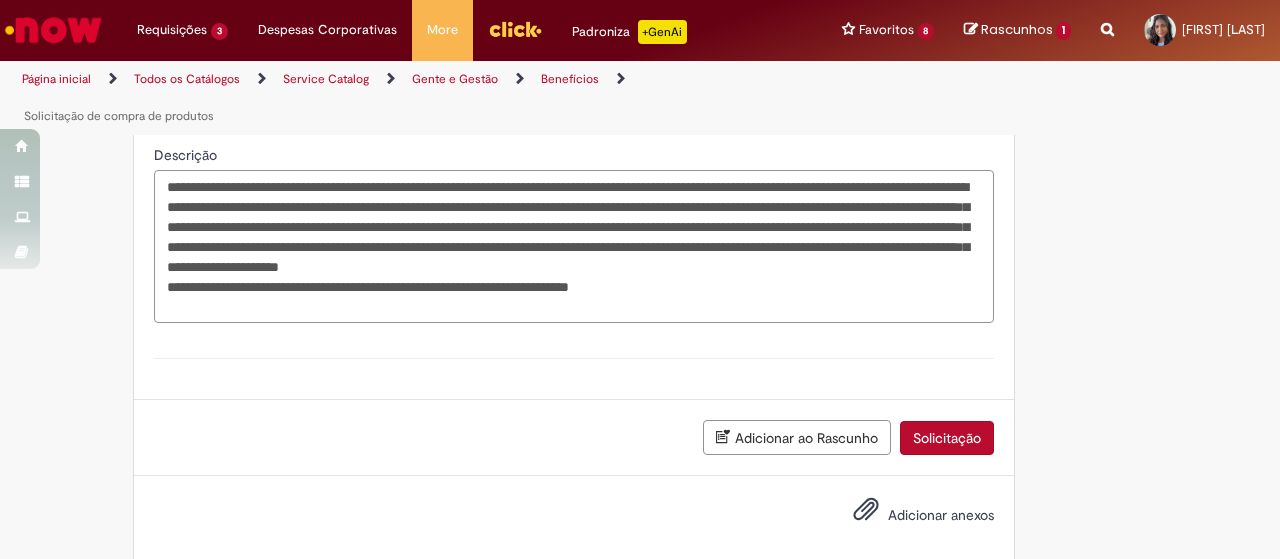 drag, startPoint x: 718, startPoint y: 287, endPoint x: 738, endPoint y: 285, distance: 20.09975 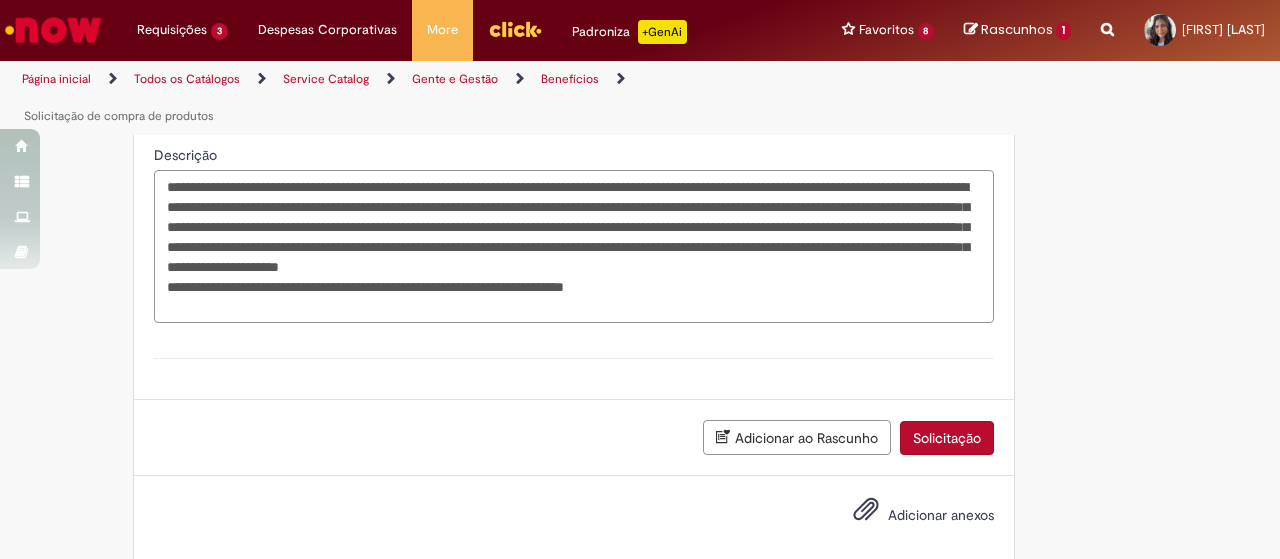click on "**********" at bounding box center (574, 246) 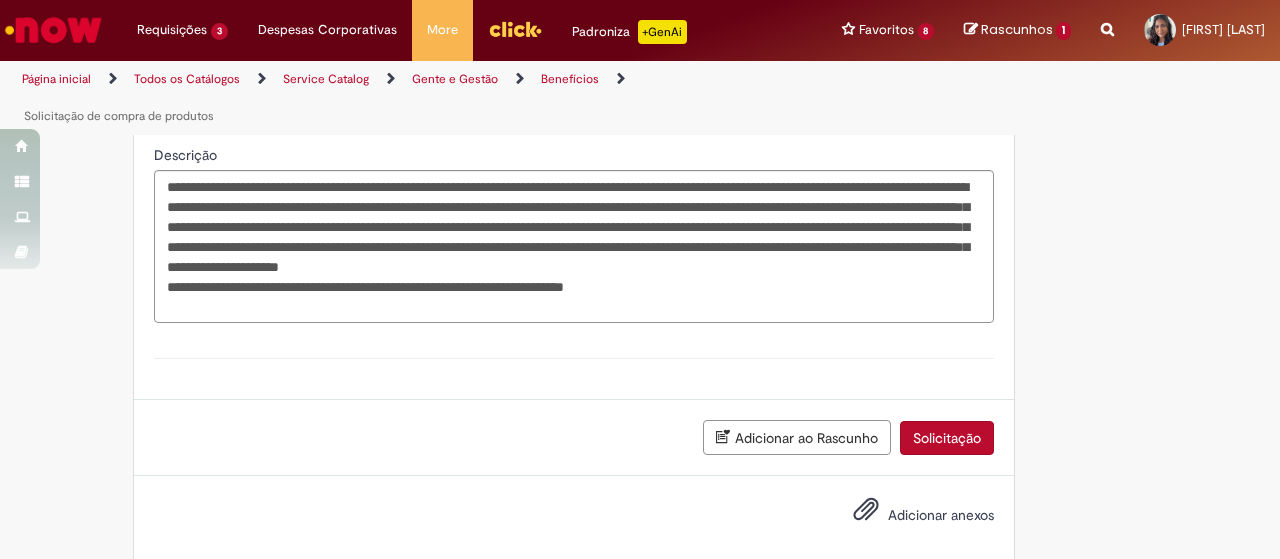 click on "Adicionar ao Rascunho" at bounding box center [797, 437] 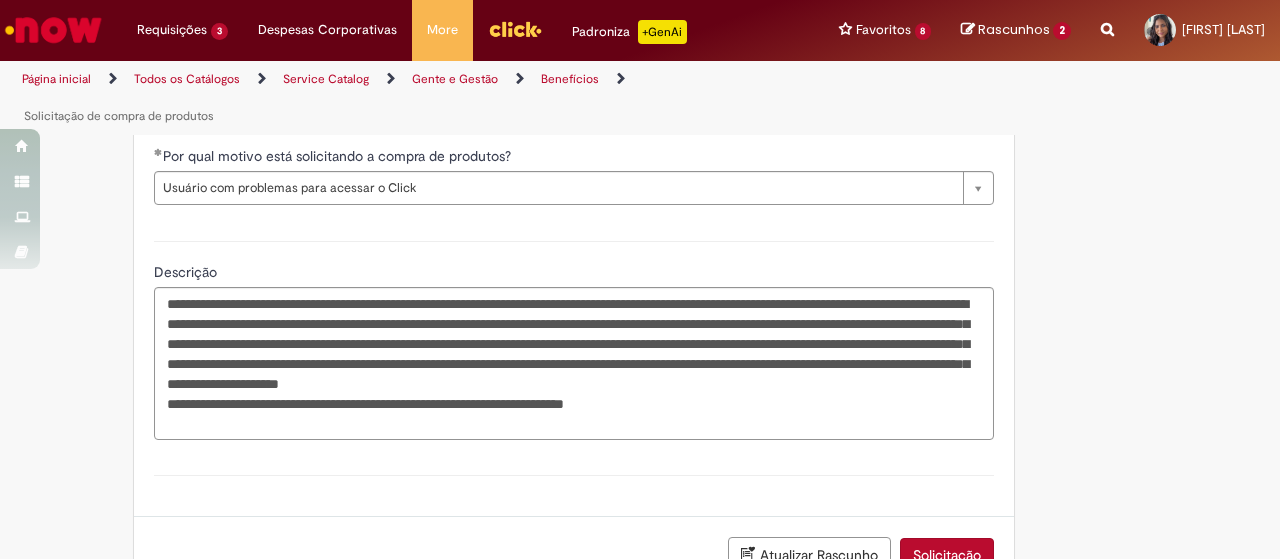 scroll, scrollTop: 0, scrollLeft: 0, axis: both 